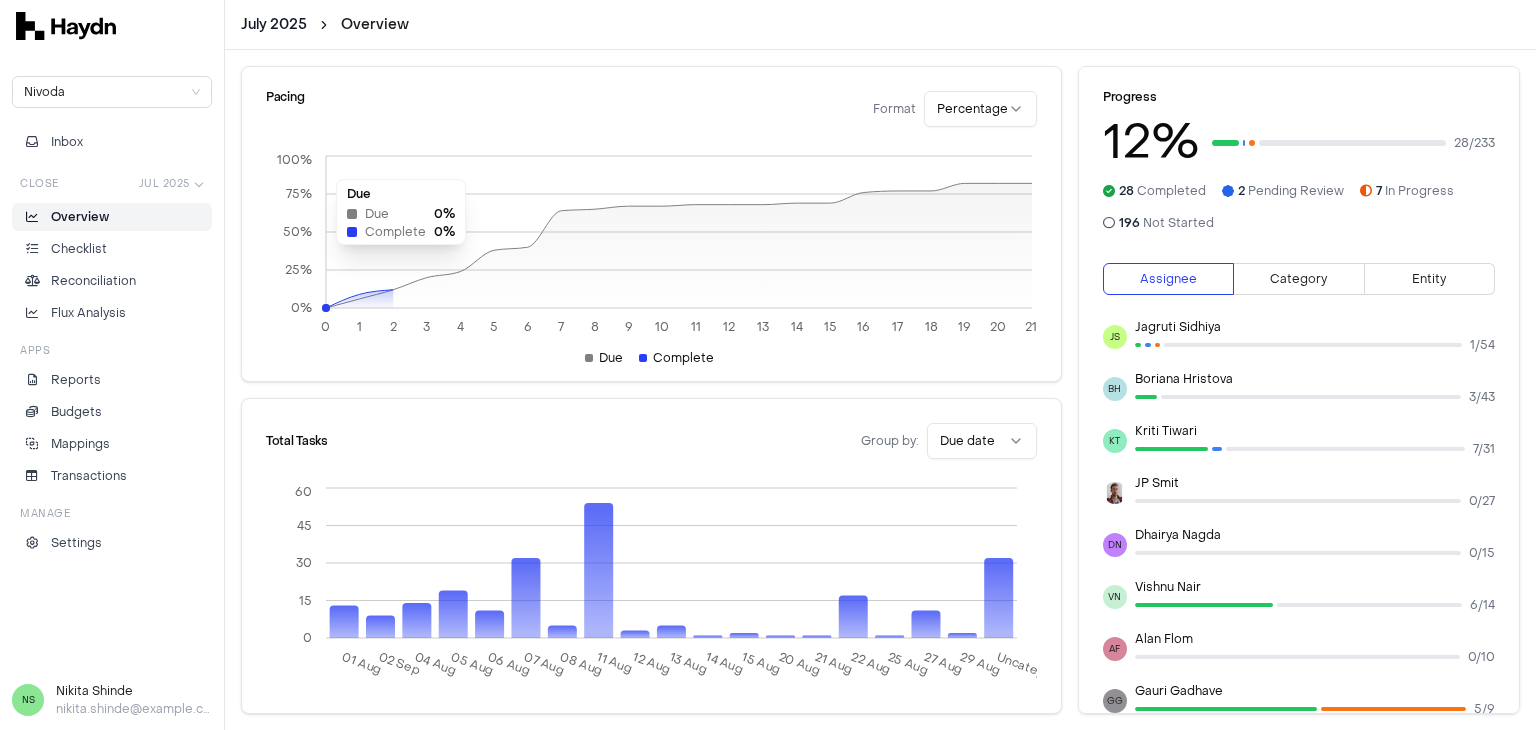 scroll, scrollTop: 0, scrollLeft: 0, axis: both 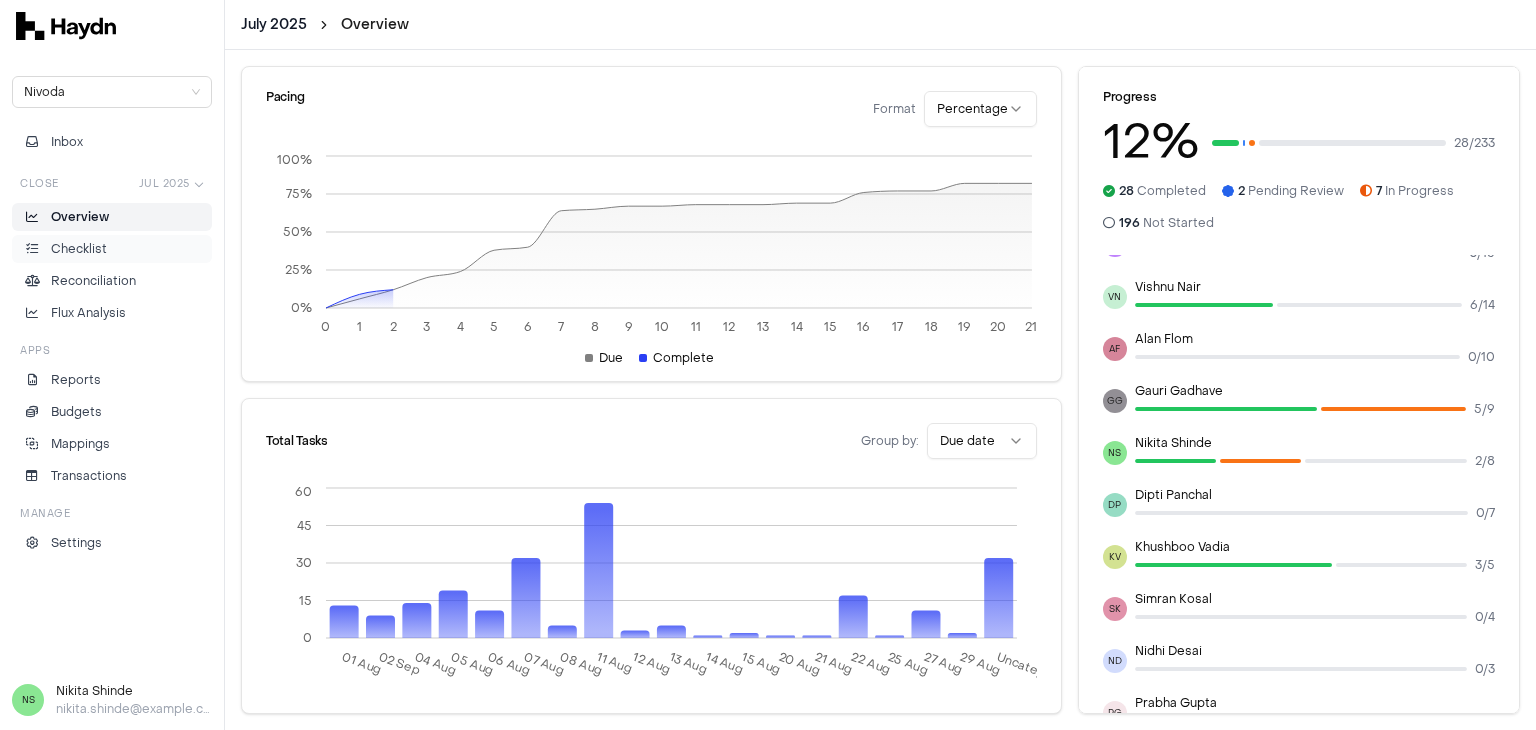 click on "Checklist" at bounding box center (79, 249) 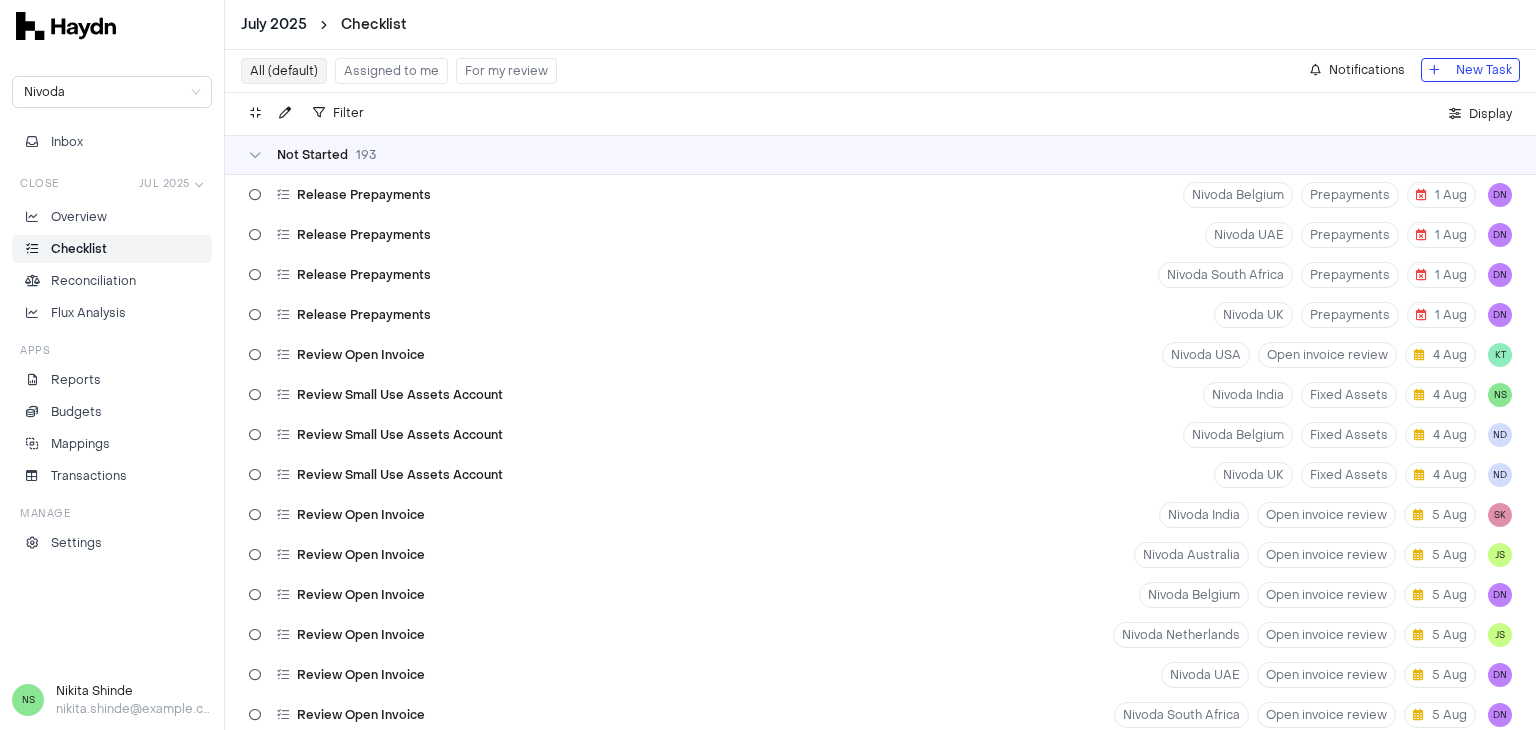 click on "Assigned to me" at bounding box center (391, 71) 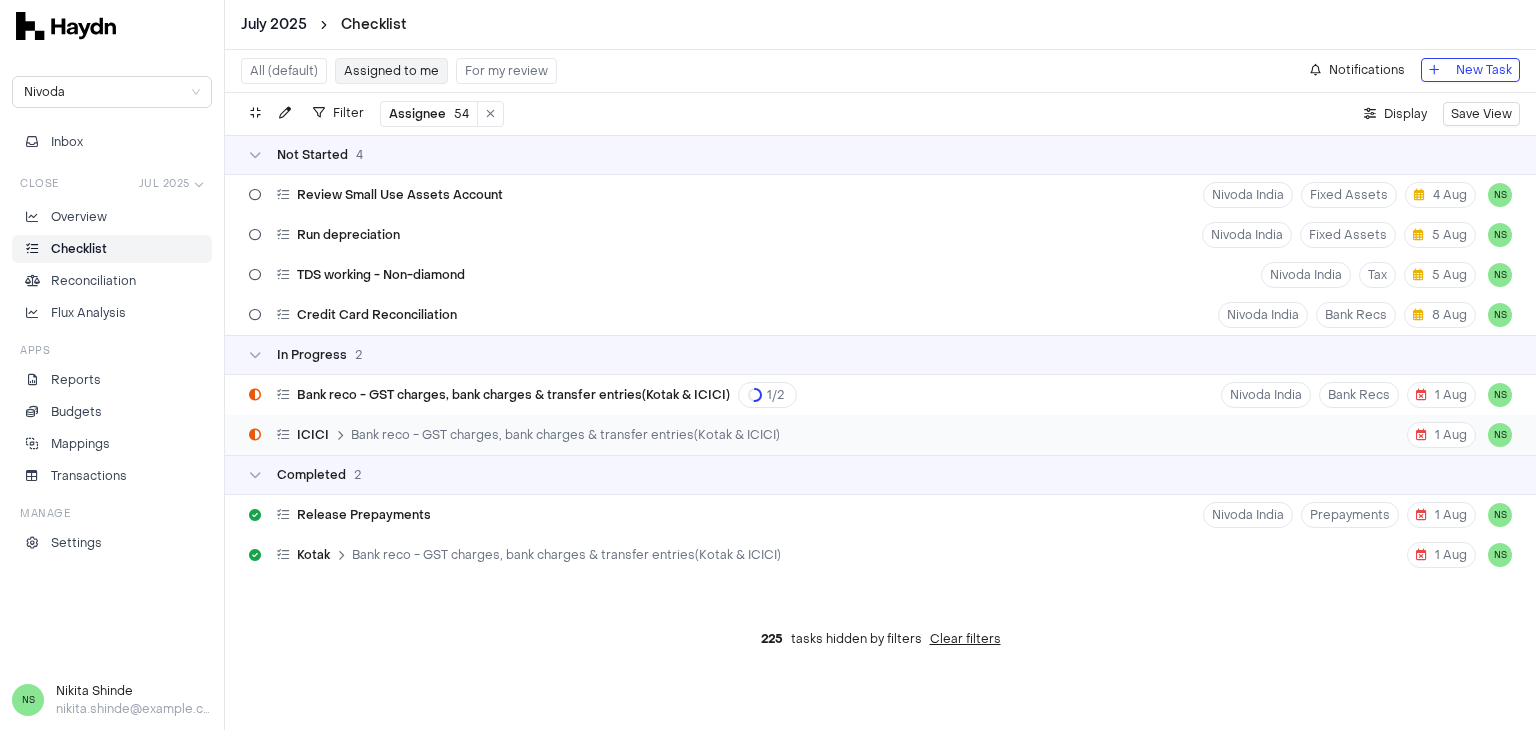 click on "Bank reco - GST charges, bank charges & transfer entries(Kotak & ICICI)" at bounding box center (565, 435) 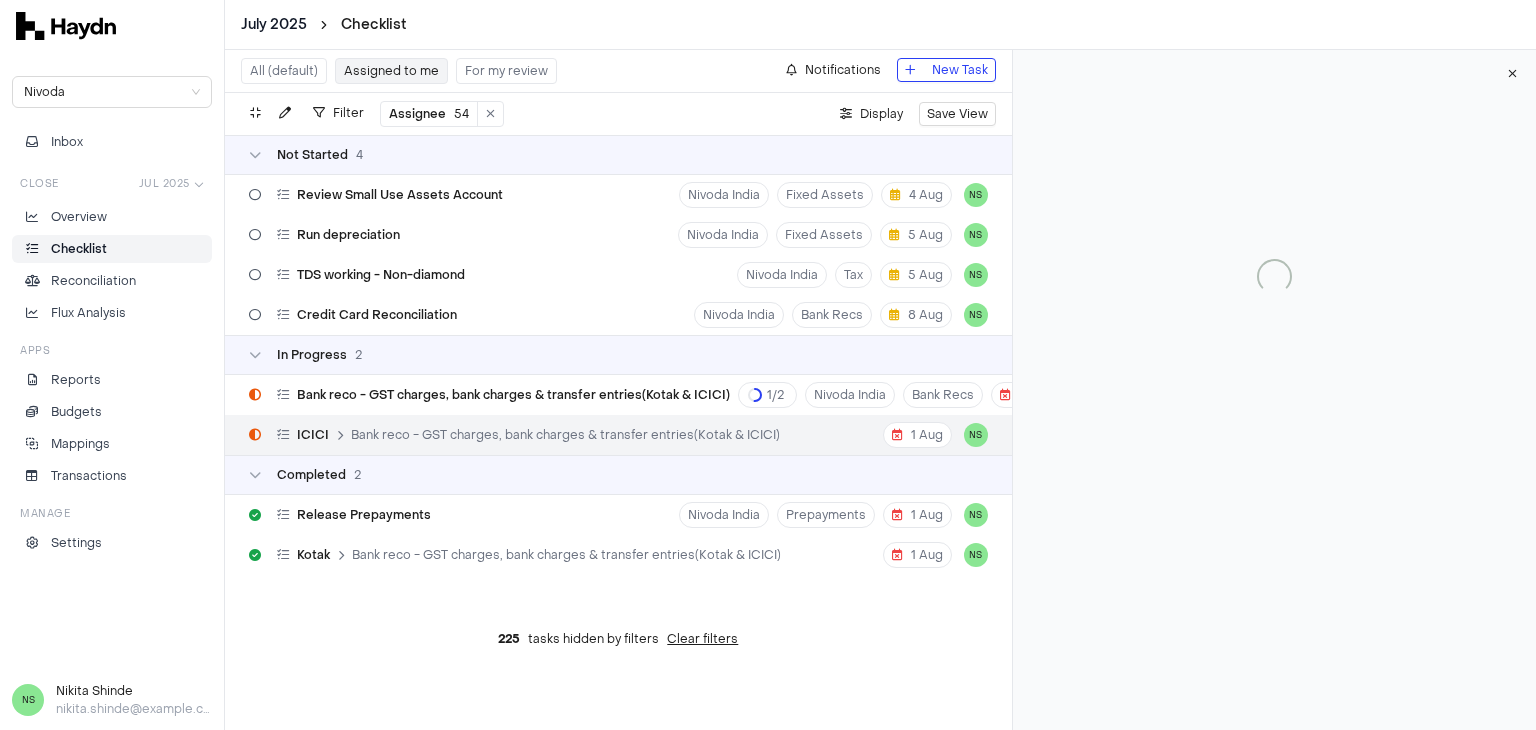 type 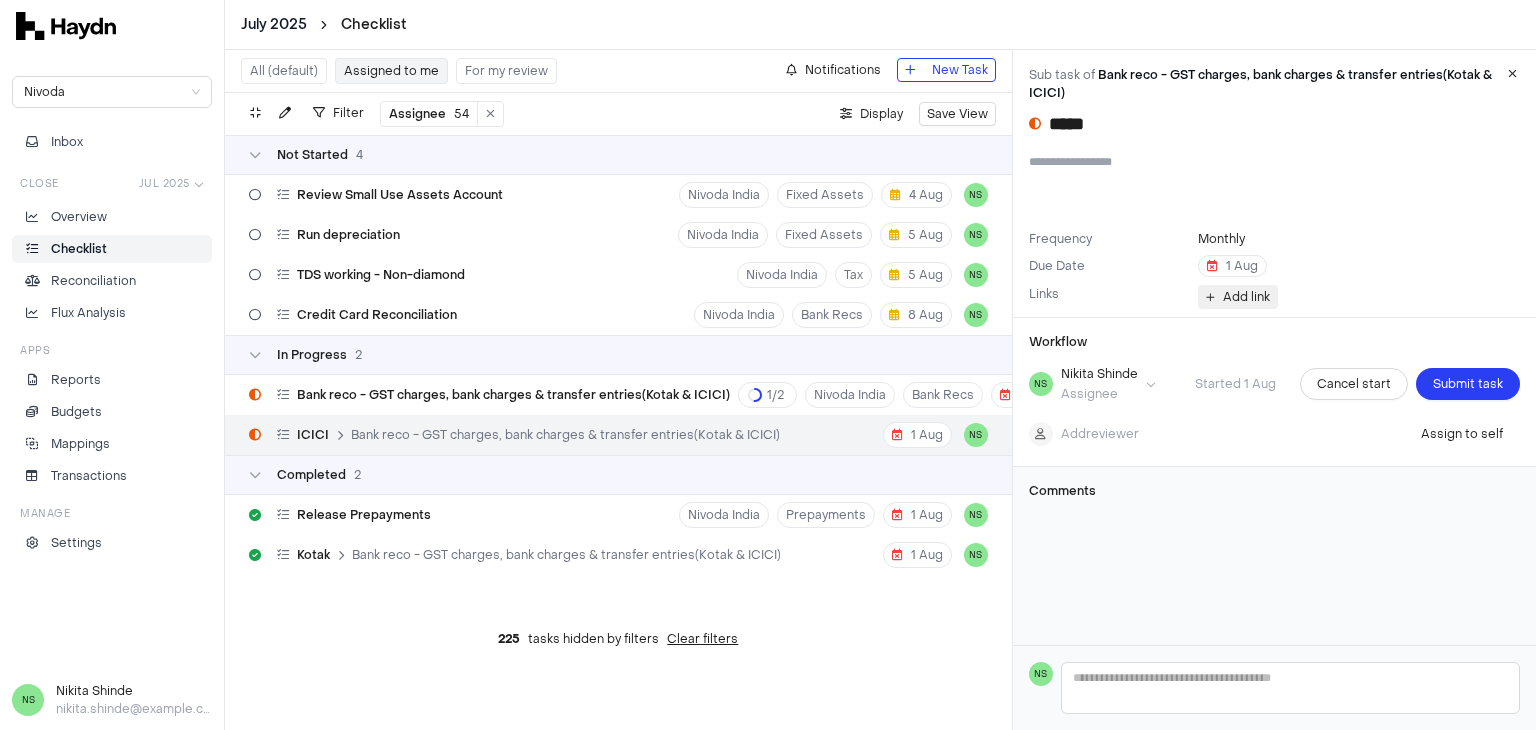 click on "Add link" at bounding box center [1246, 297] 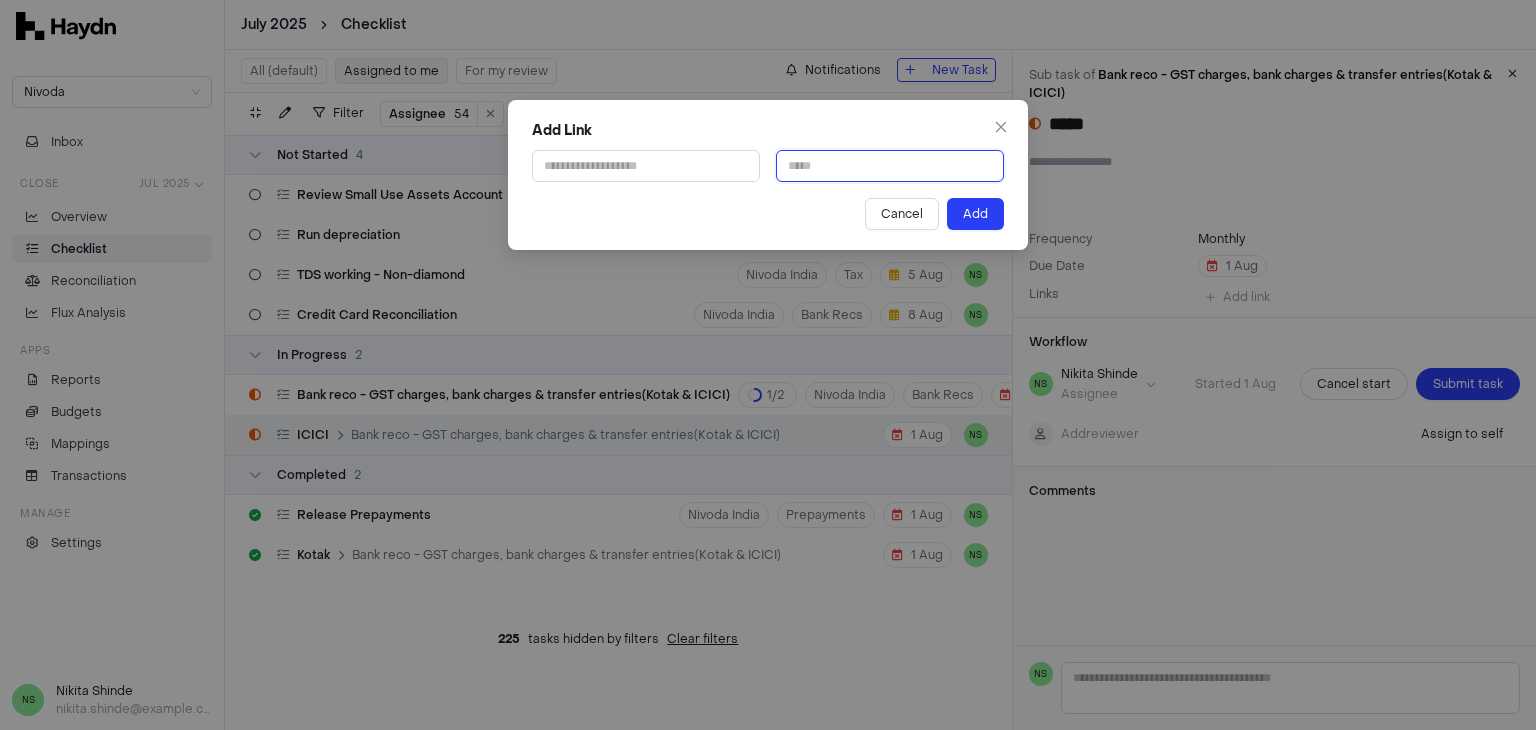 click at bounding box center (890, 166) 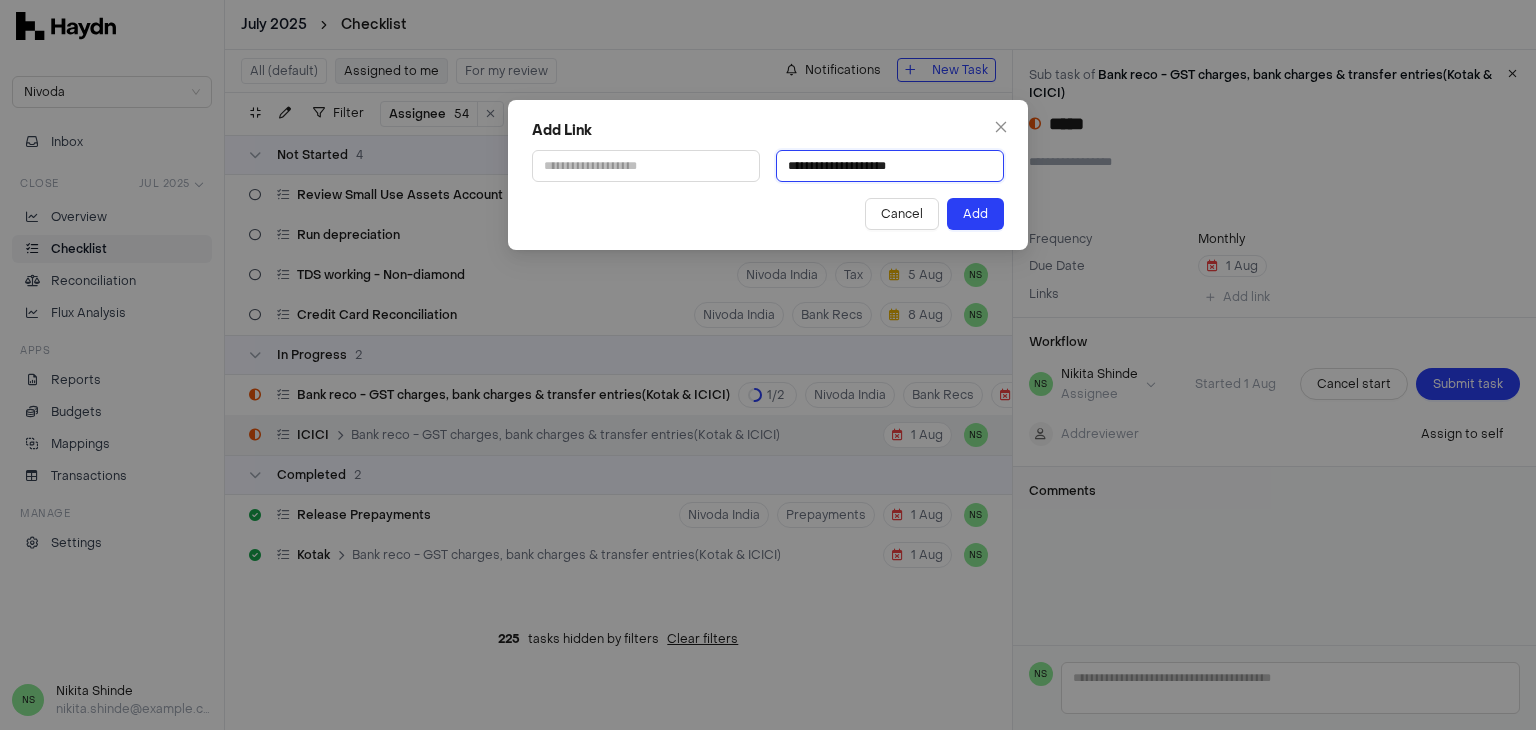 type on "**********" 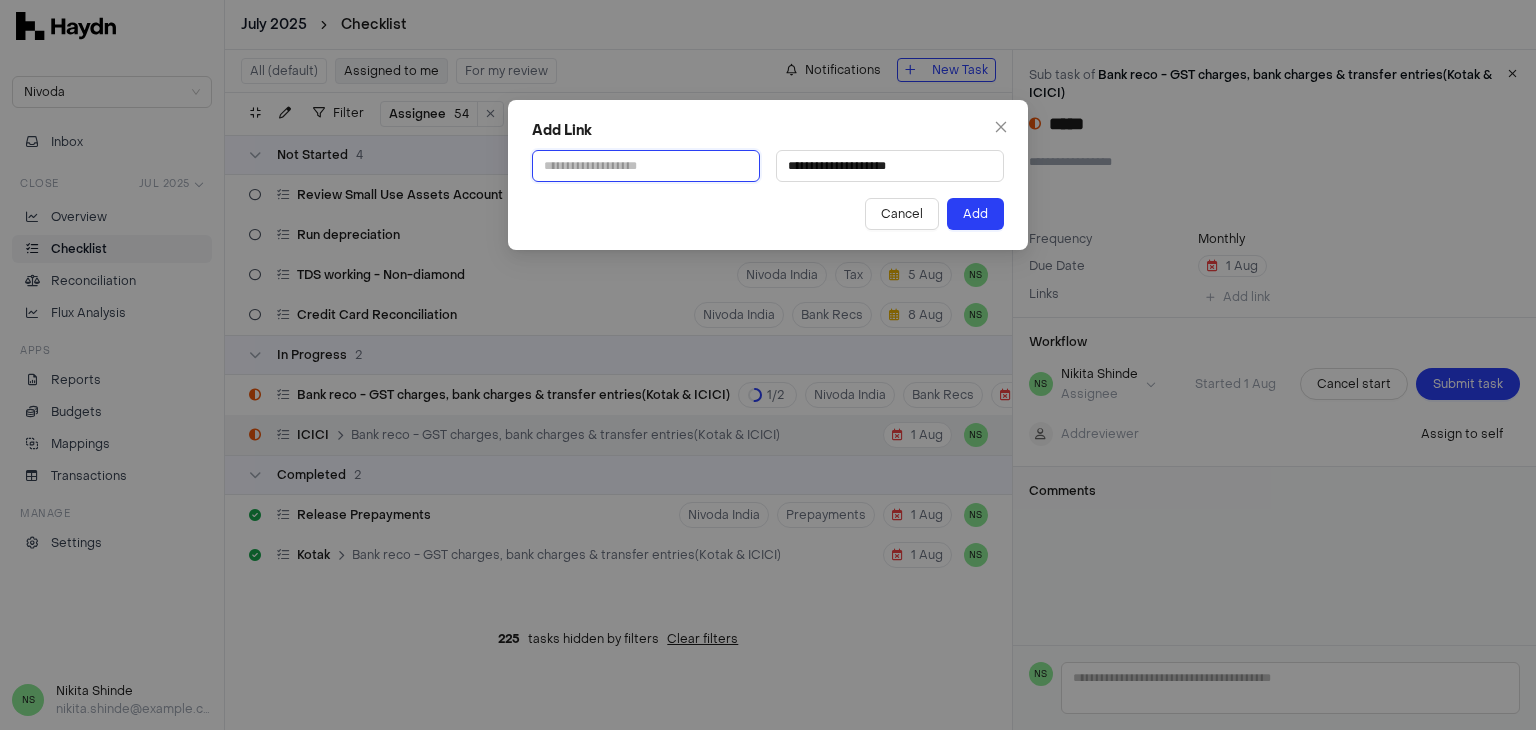 click at bounding box center [646, 166] 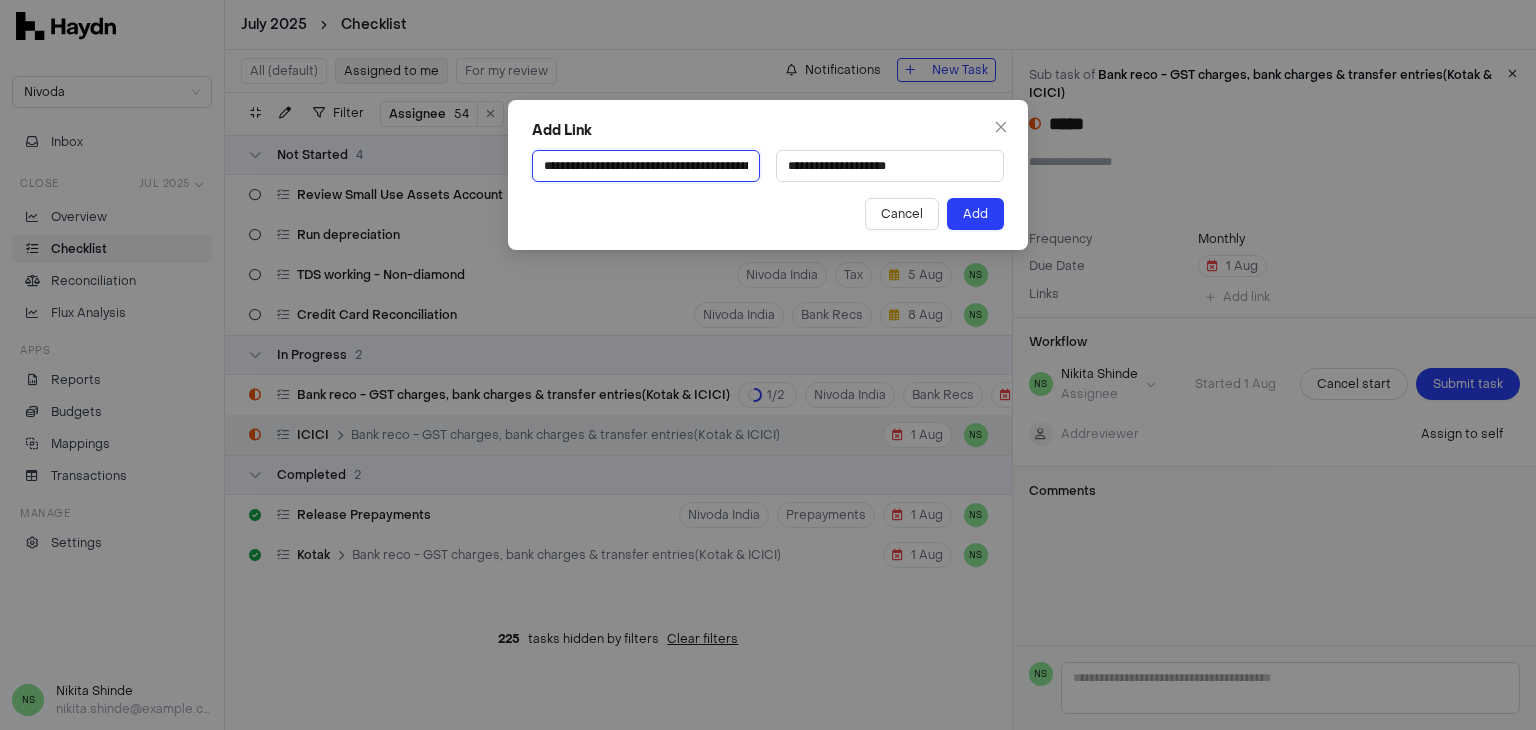 scroll, scrollTop: 0, scrollLeft: 303, axis: horizontal 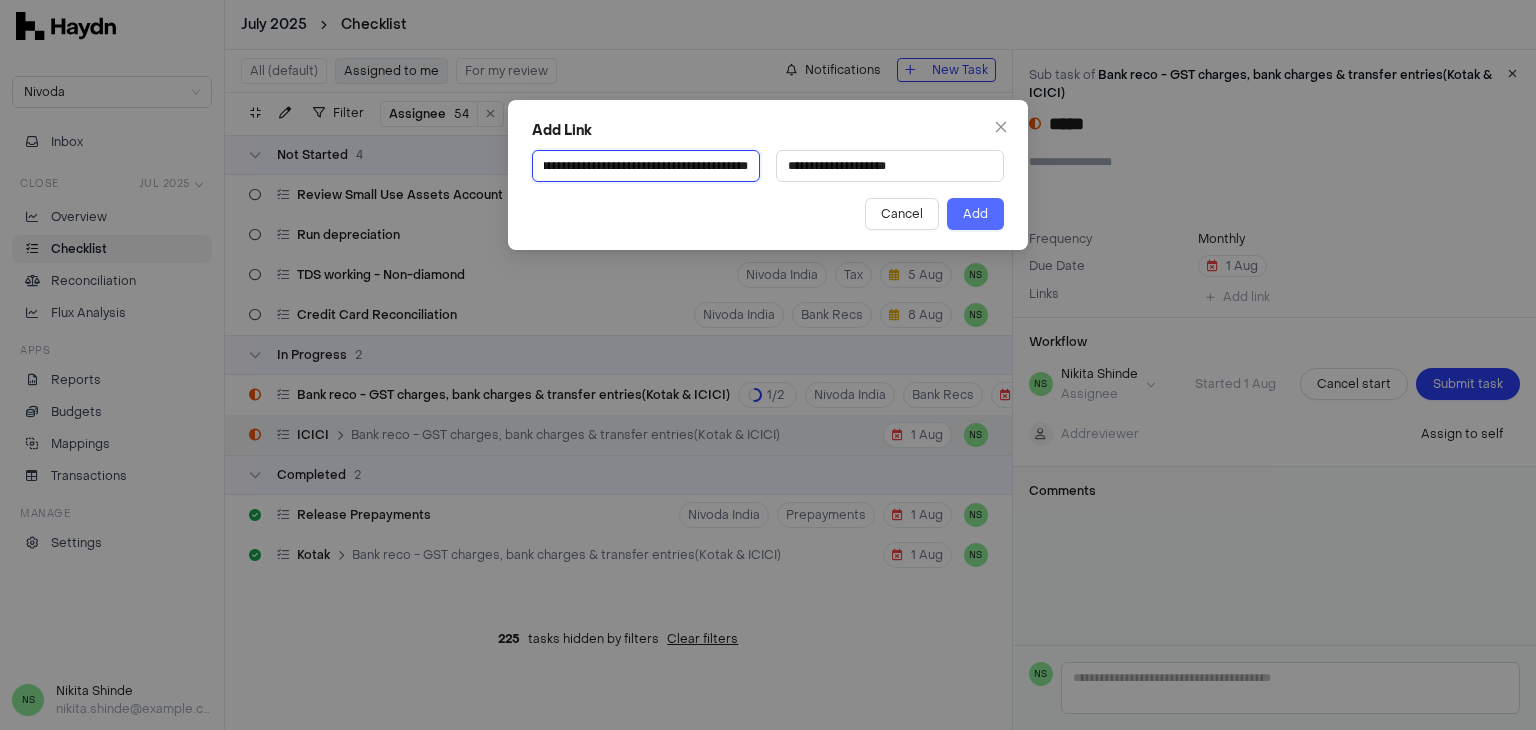 type on "**********" 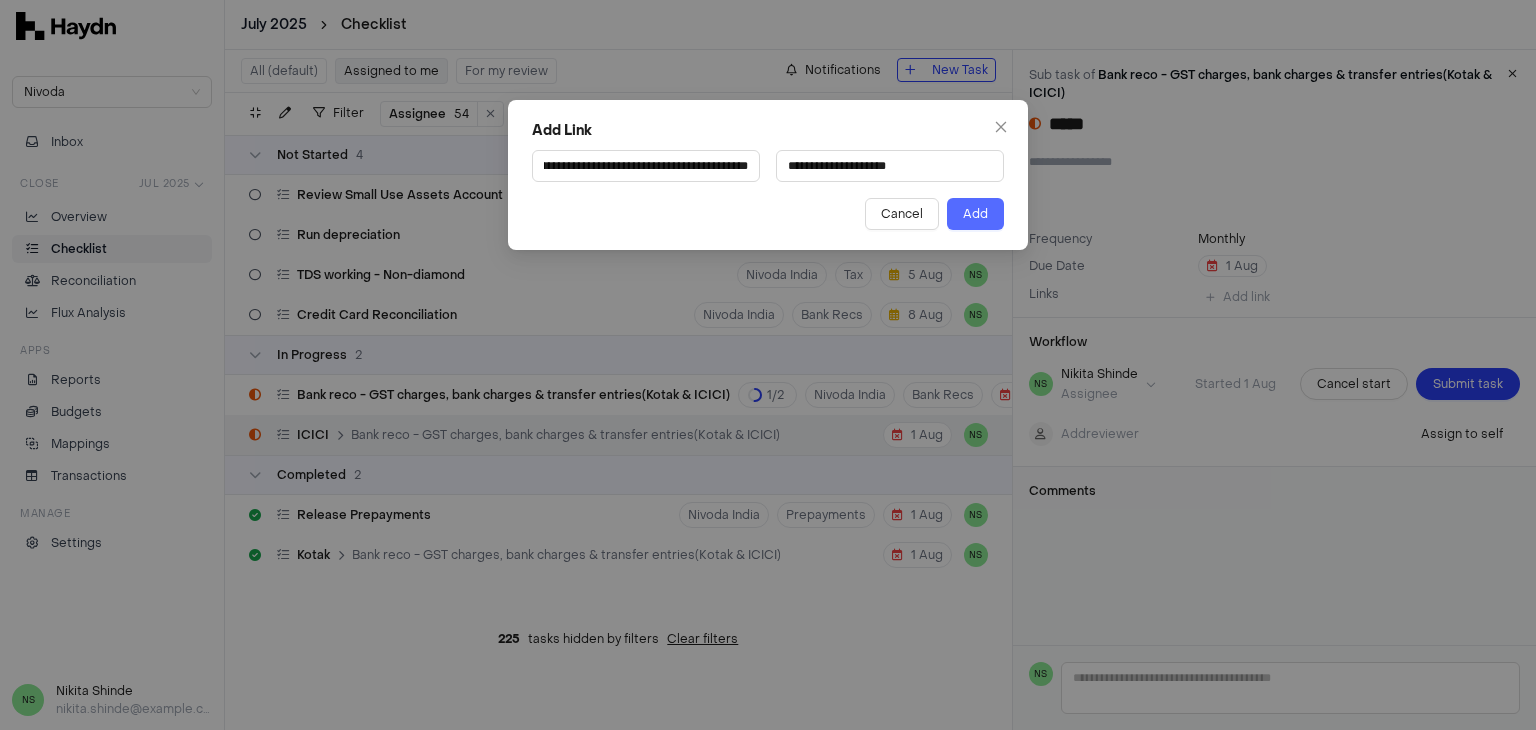 scroll, scrollTop: 0, scrollLeft: 0, axis: both 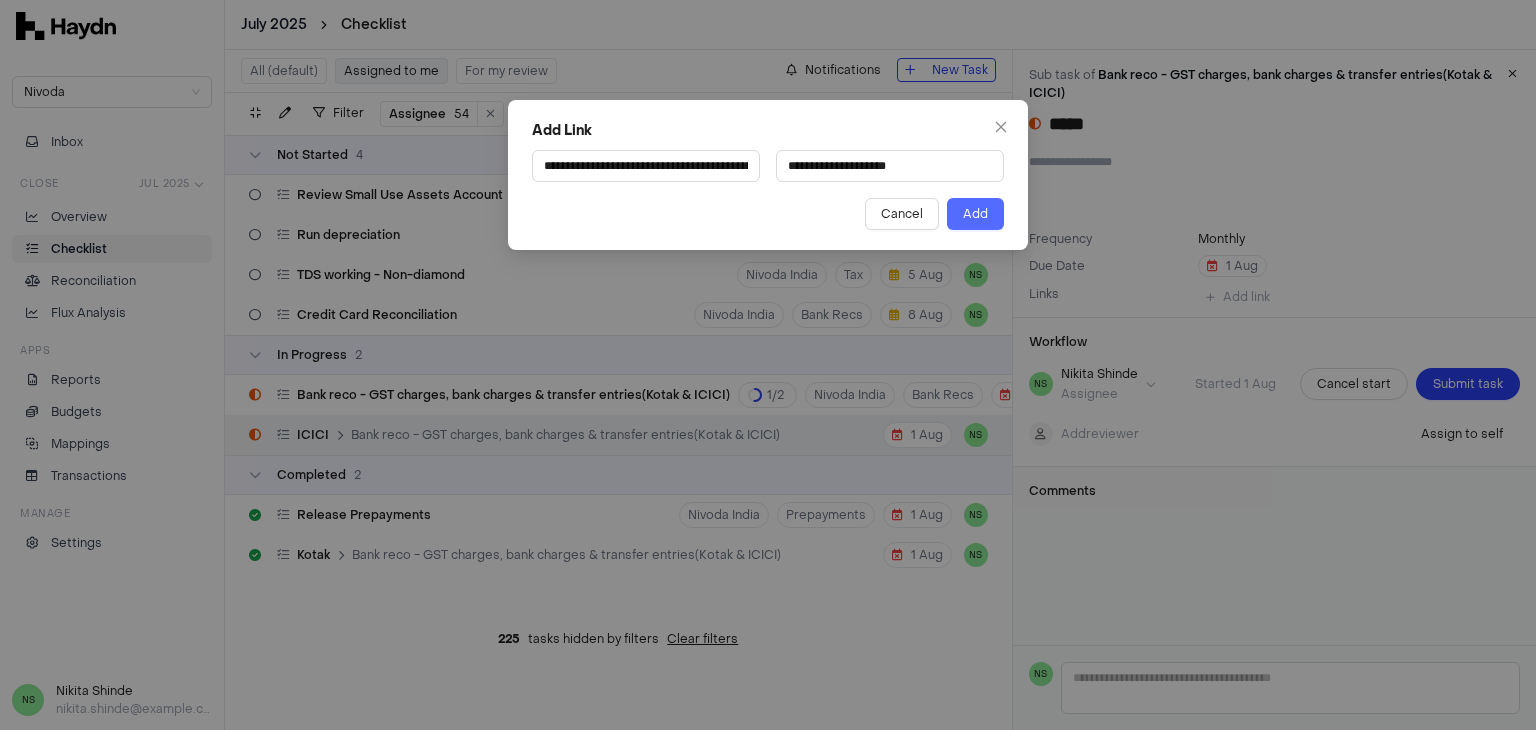 click on "Add" at bounding box center [975, 214] 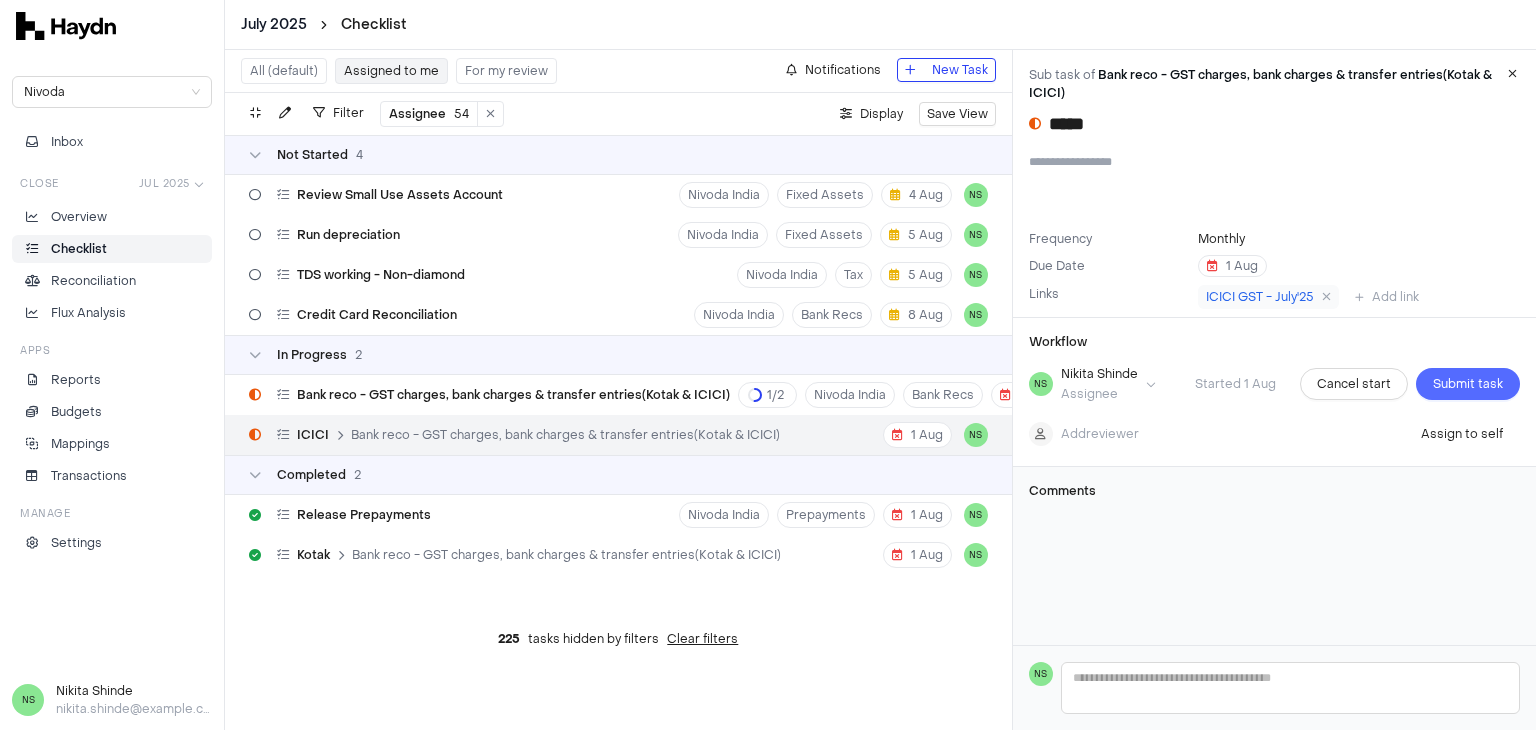 click on "Submit task" at bounding box center [1468, 384] 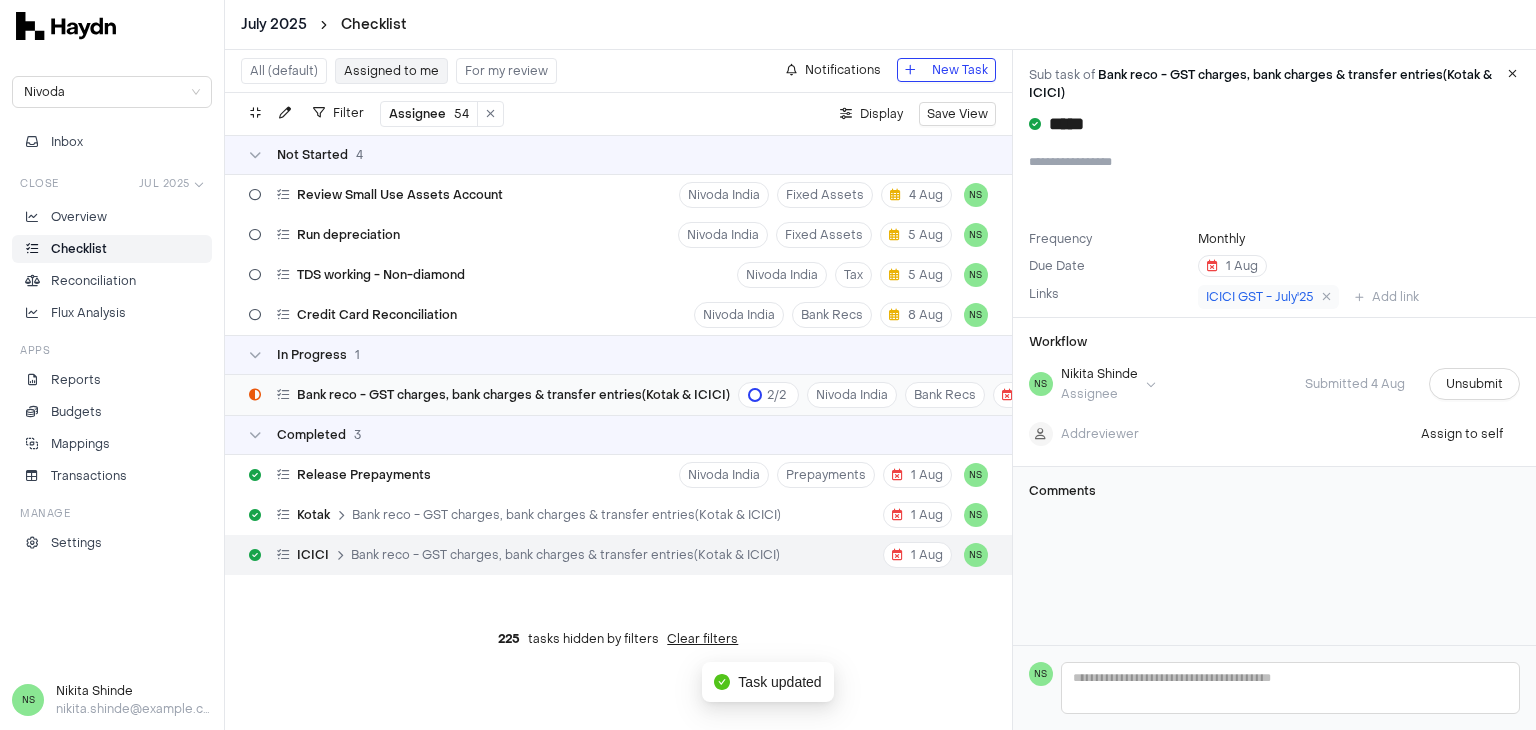click on "Bank reco - GST charges, bank charges & transfer entries(Kotak & ICICI)" at bounding box center (513, 395) 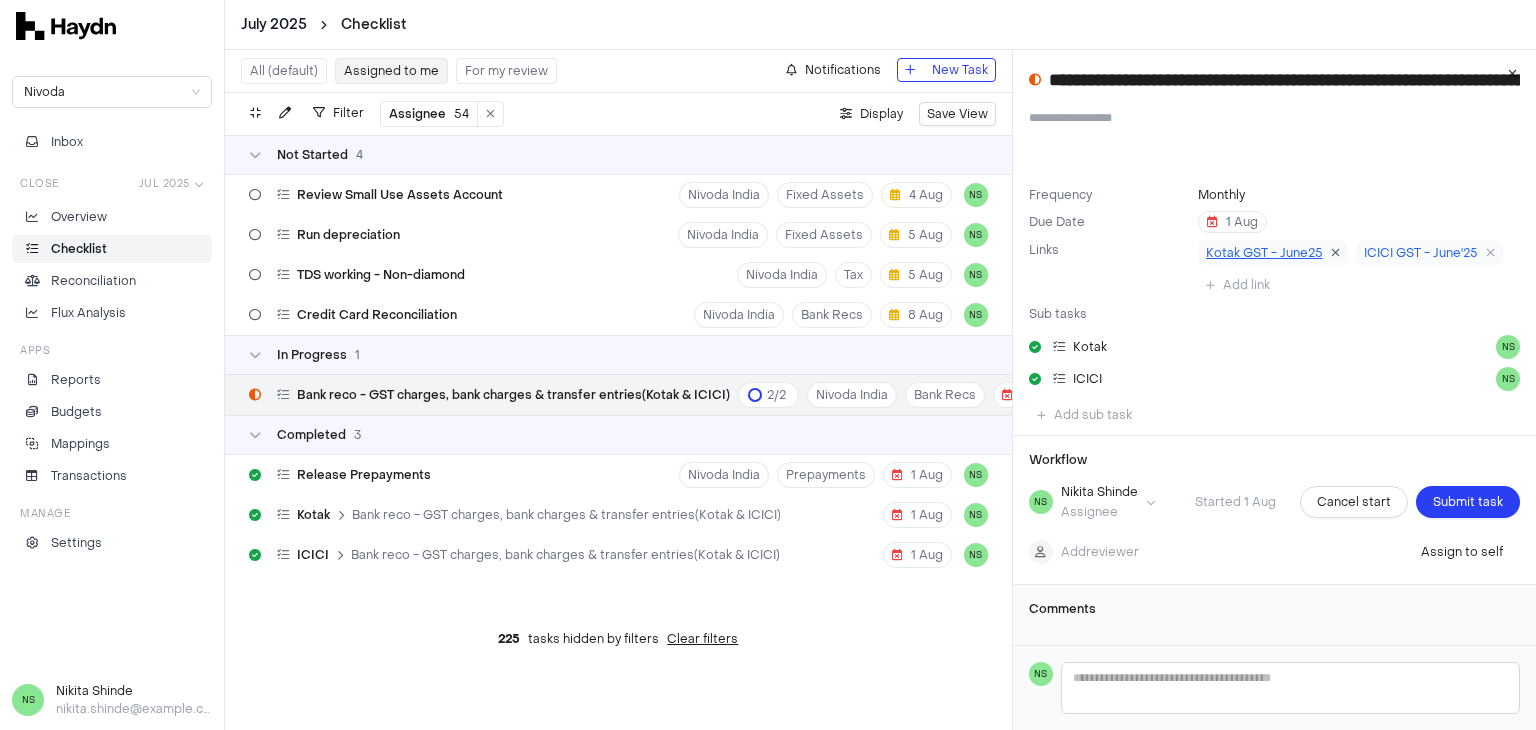 click at bounding box center (1335, 253) 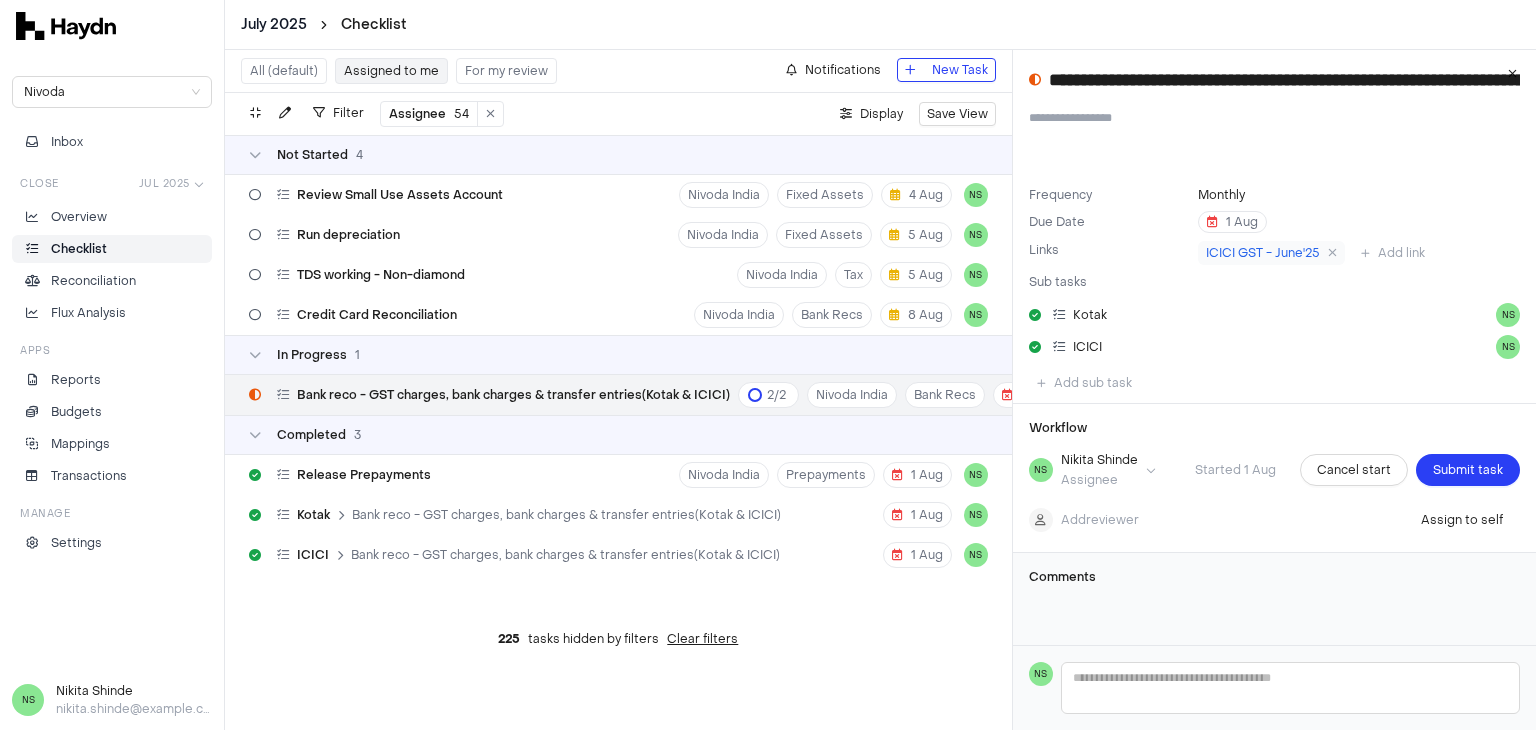 click at bounding box center (1332, 253) 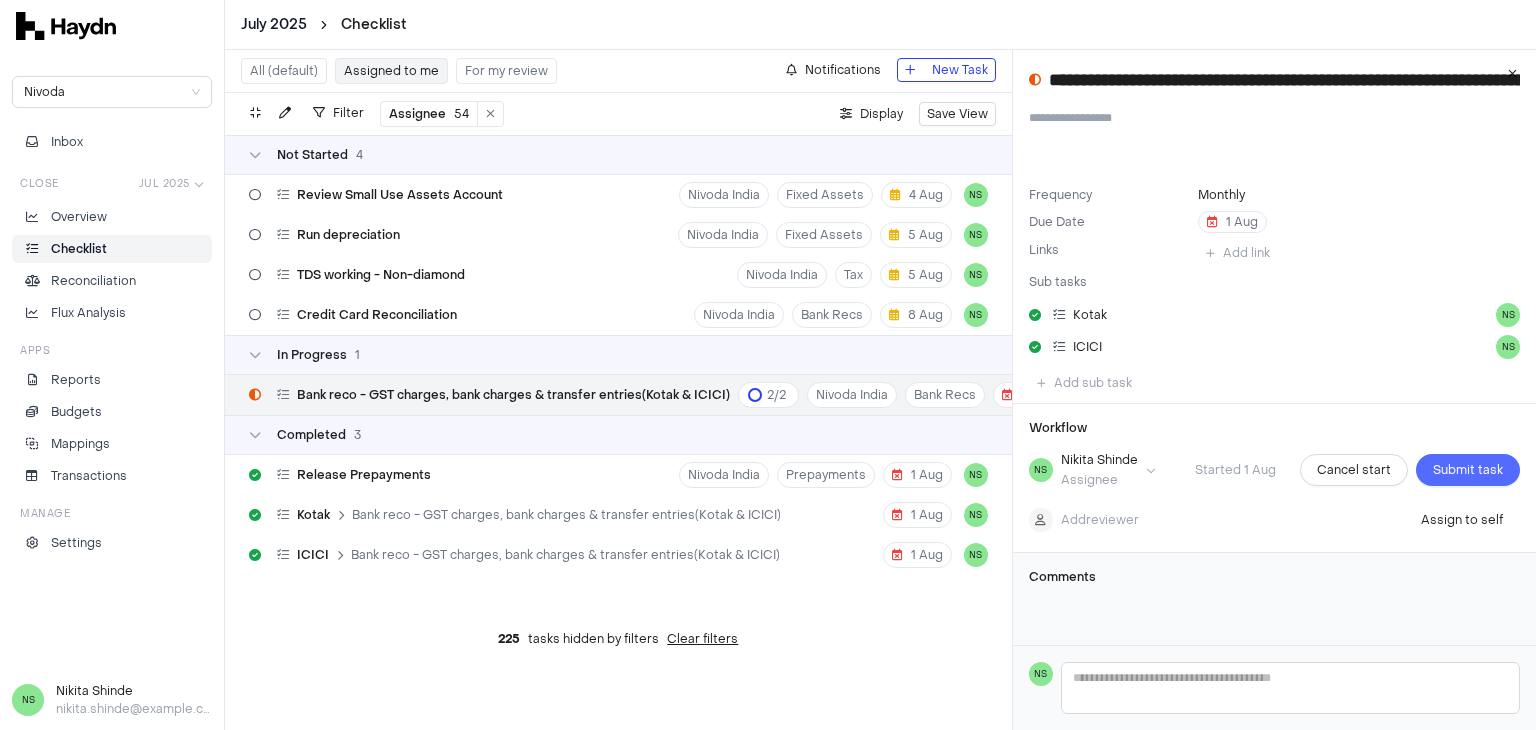 click on "Submit task" at bounding box center [1468, 470] 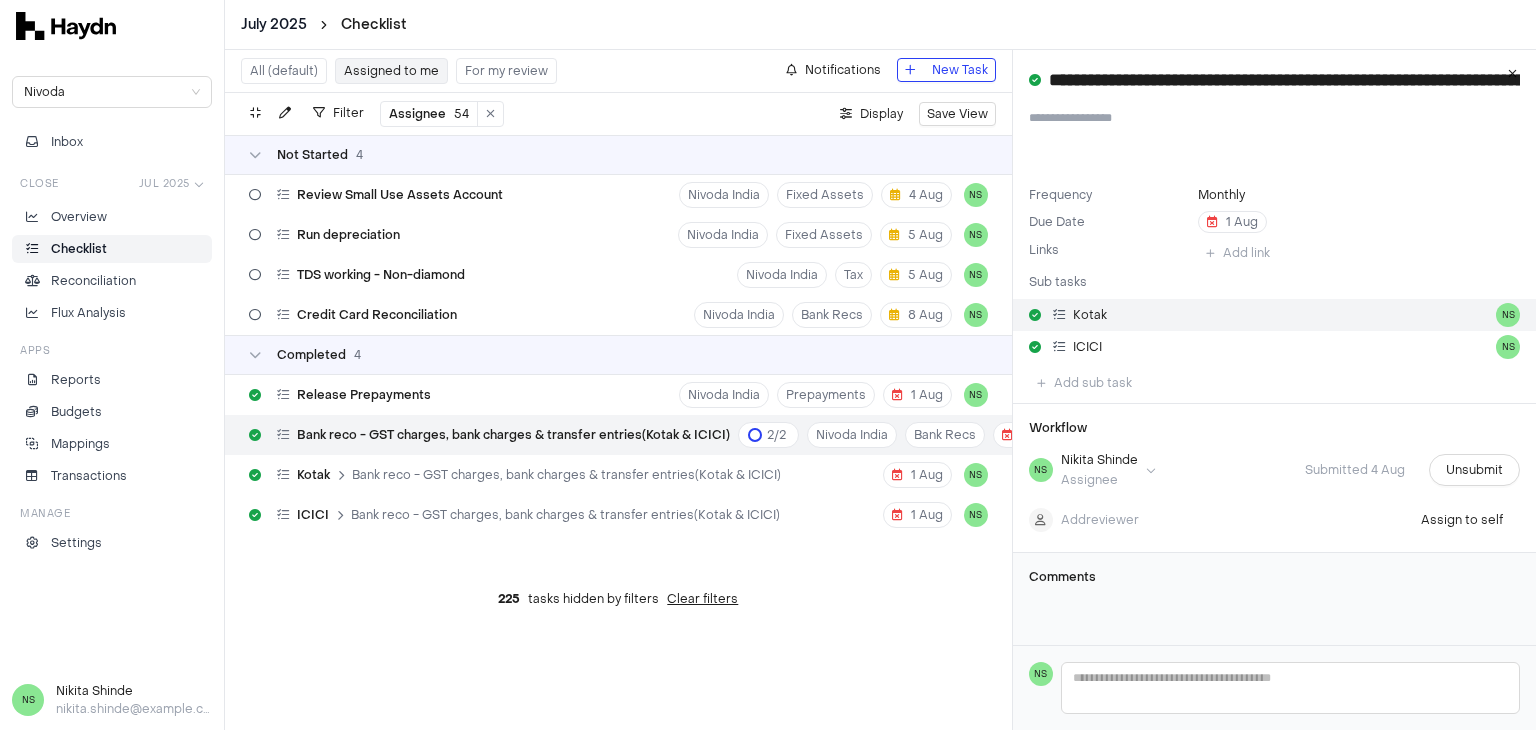 click on "Kotak" at bounding box center (1090, 315) 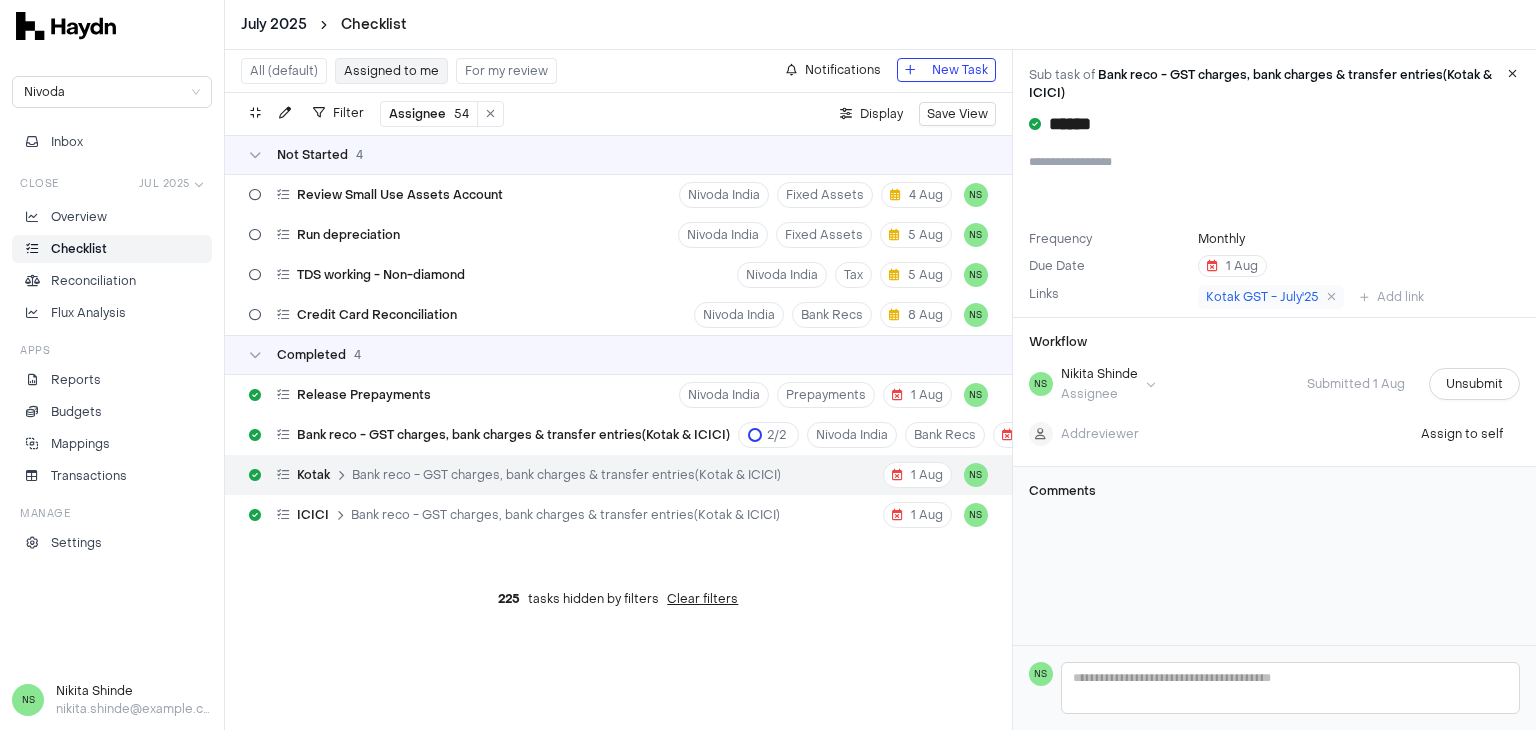 click on "Assigned to me" at bounding box center (391, 71) 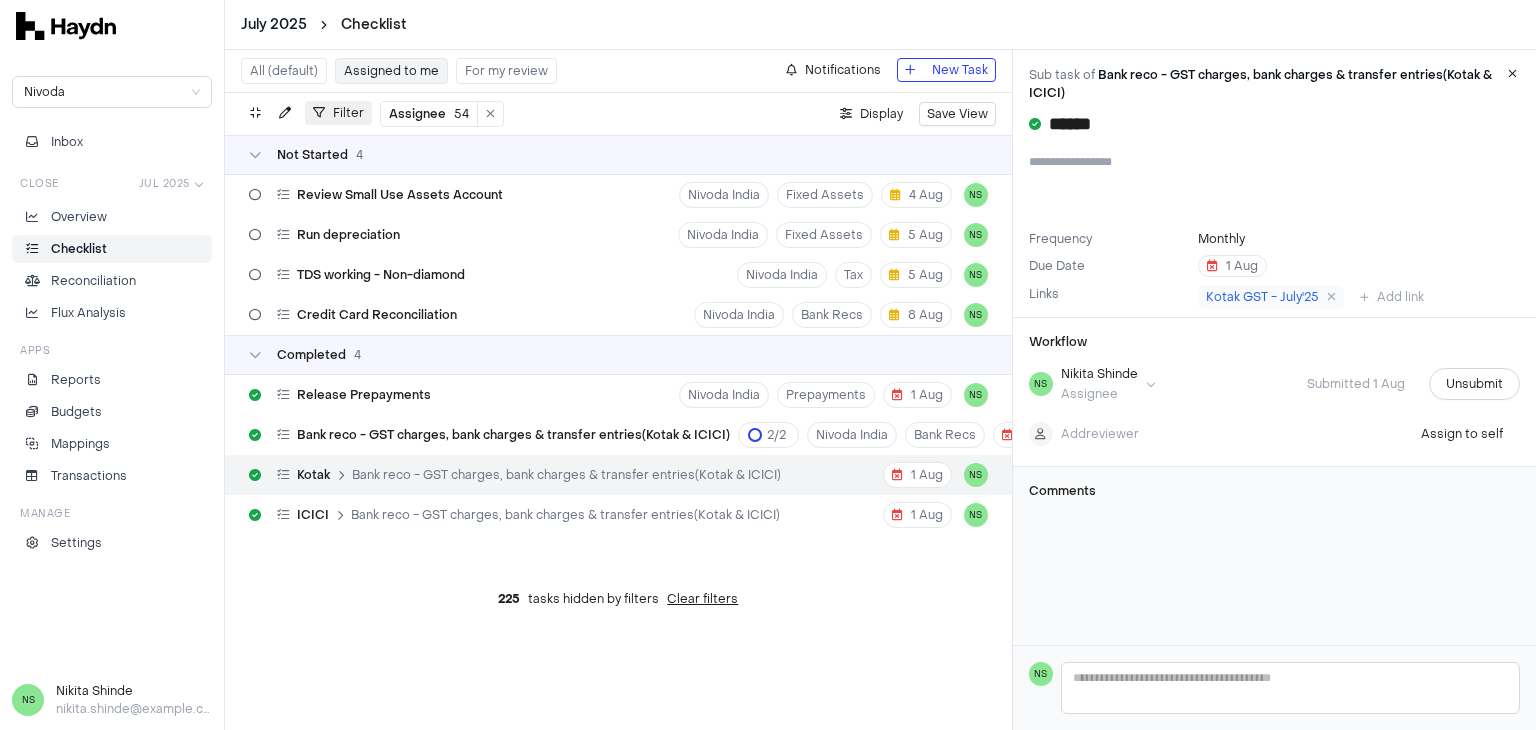 click on "Filter" at bounding box center (348, 113) 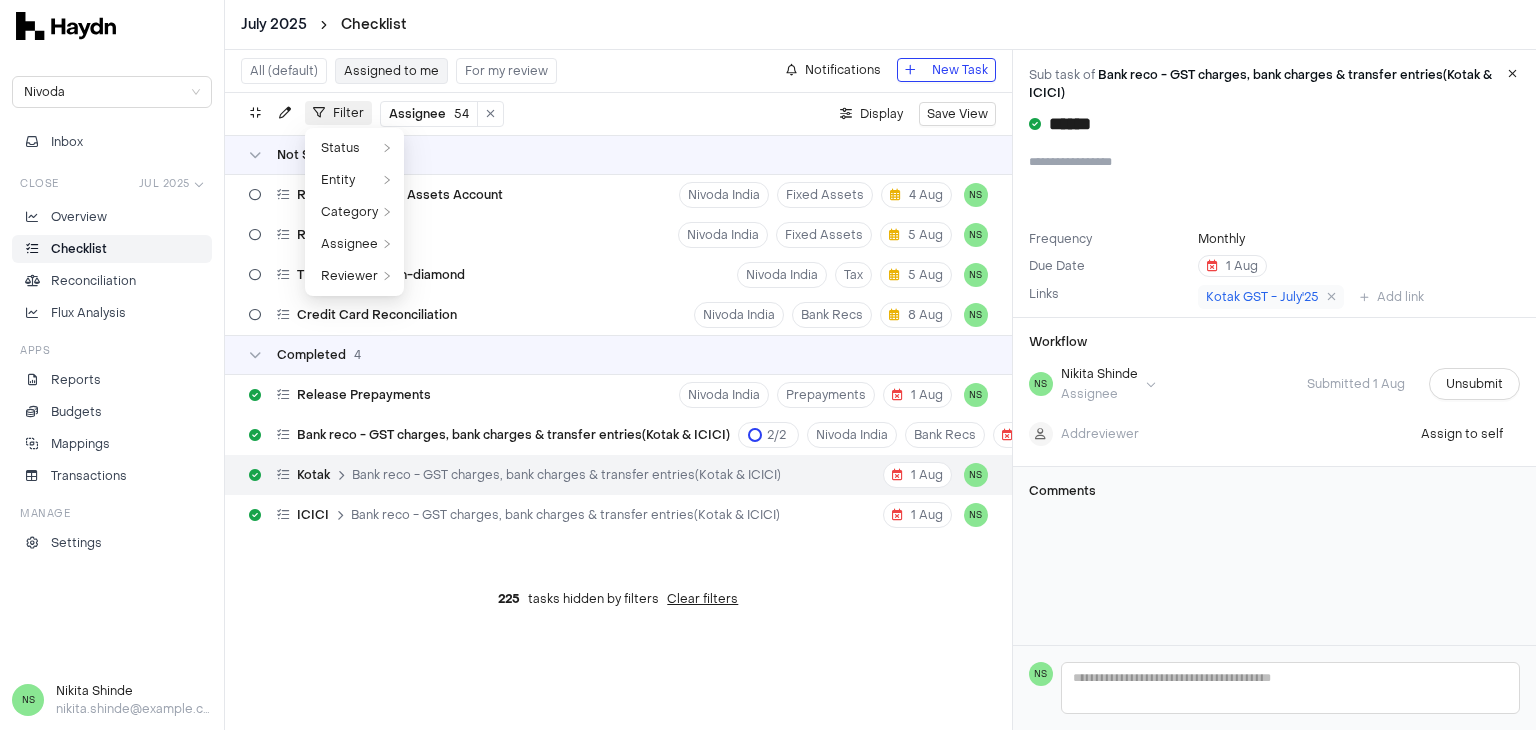 click on "Filter" at bounding box center (348, 113) 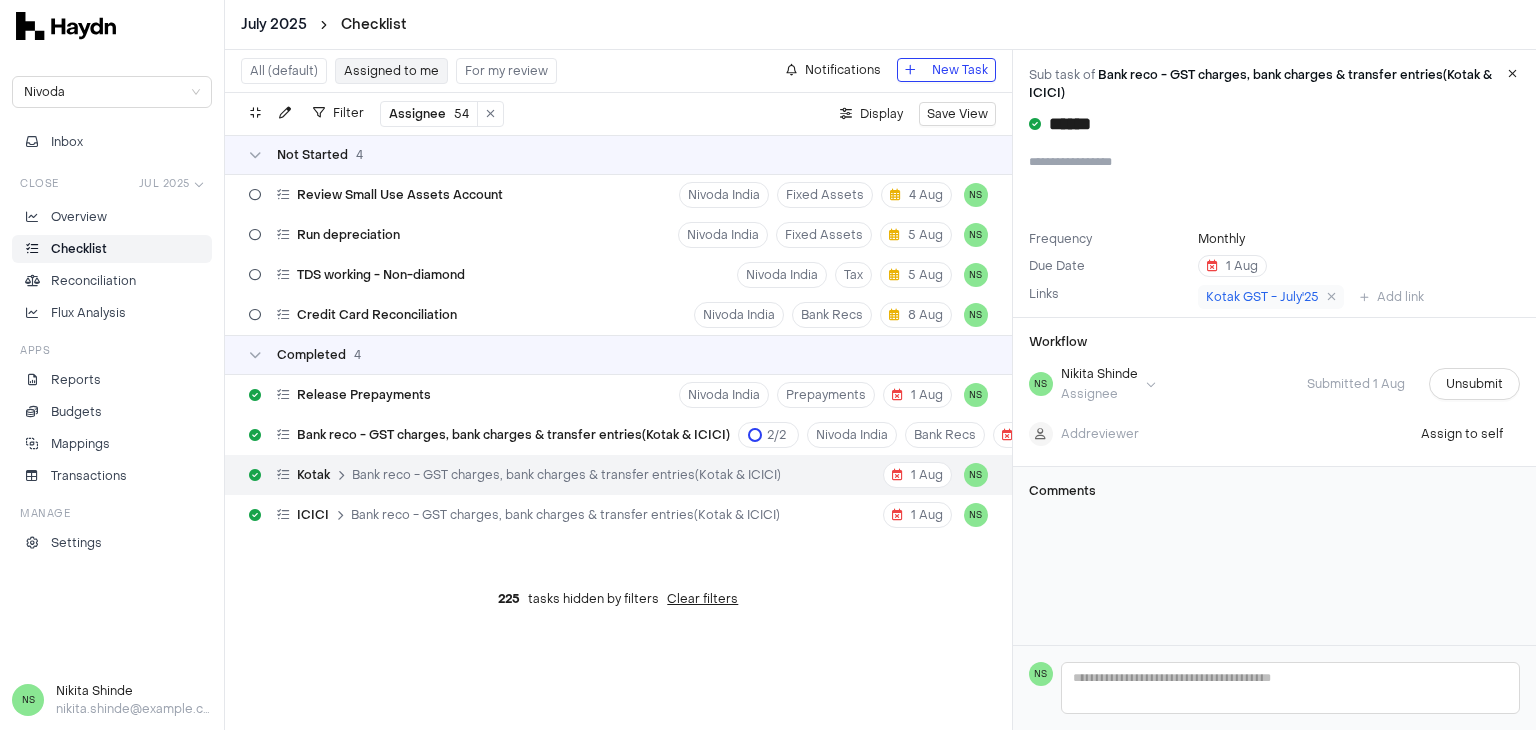 click on "July 2025 Checklist" at bounding box center (880, 25) 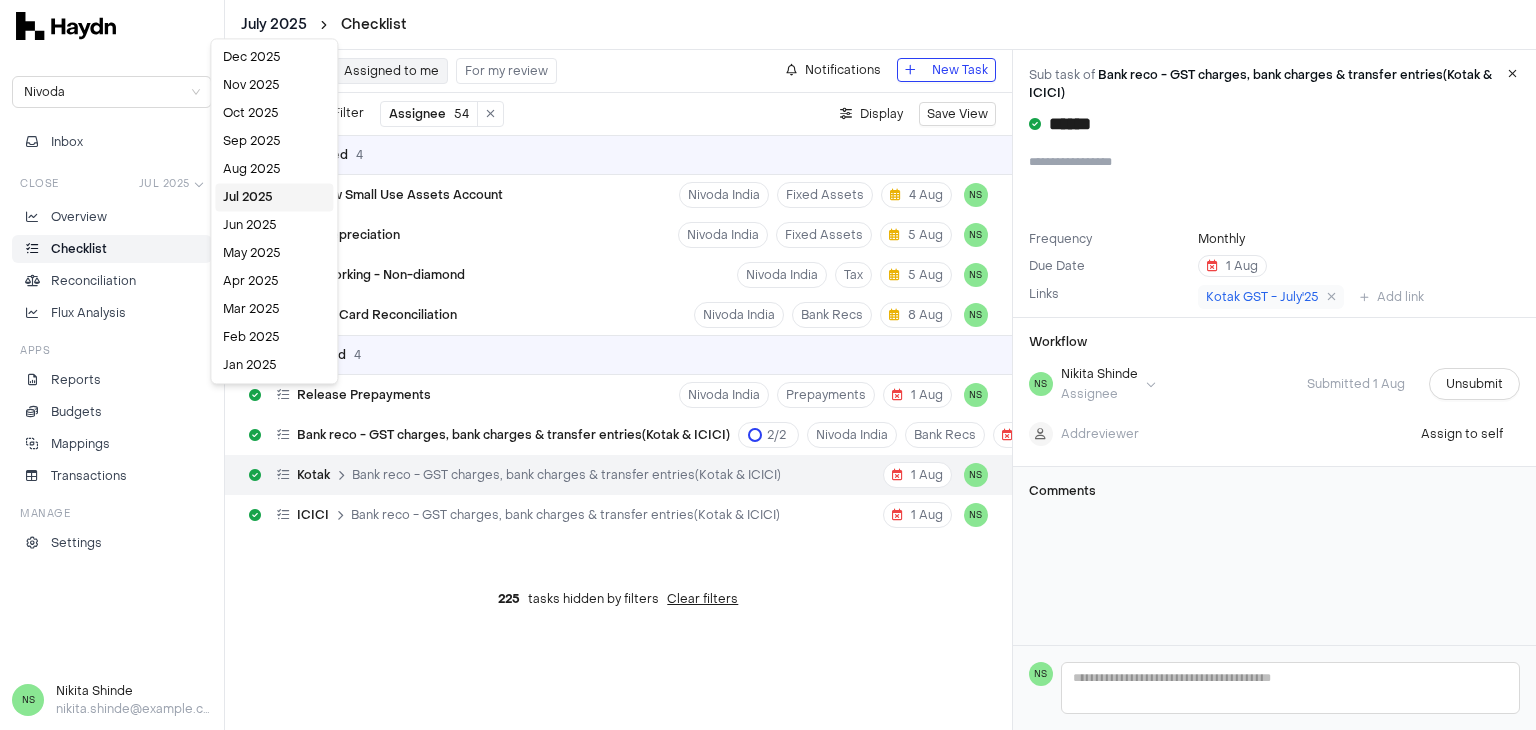 click on "July 2025 Checklist Nivoda Inbox Close Jul 2025 Overview Checklist Reconciliation Flux Analysis Apps Reports Budgets Mappings Transactions Manage Settings NS Nikita Shinde nikita.shinde@nivoda.com All   (default) Assigned to me   For my review   Notifications New Task Filter Assignee 54 . Display Save View Not Started 4 Review Small Use Assets Account Nivoda India Fixed Assets 4 Aug NS Run depreciation Nivoda India Fixed Assets 5 Aug NS TDS working - Non-diamond Nivoda India Tax 5 Aug NS Credit Card Reconciliation Nivoda India Bank Recs 8 Aug NS Completed 4 Release Prepayments Nivoda India Prepayments 1 Aug NS Bank reco - GST charges, bank charges & transfer entries(Kotak & ICICI) 2 / 2 Nivoda India Bank Recs 1 Aug NS Kotak  Bank reco - GST charges, bank charges & transfer entries(Kotak & ICICI) 1 Aug NS ICICI Bank reco - GST charges, bank charges & transfer entries(Kotak & ICICI) 1 Aug NS 225   tasks hidden by filters Clear filters Sub task of   ***** Frequency Monthly Due Date 1 Aug Links Add link" at bounding box center (768, 365) 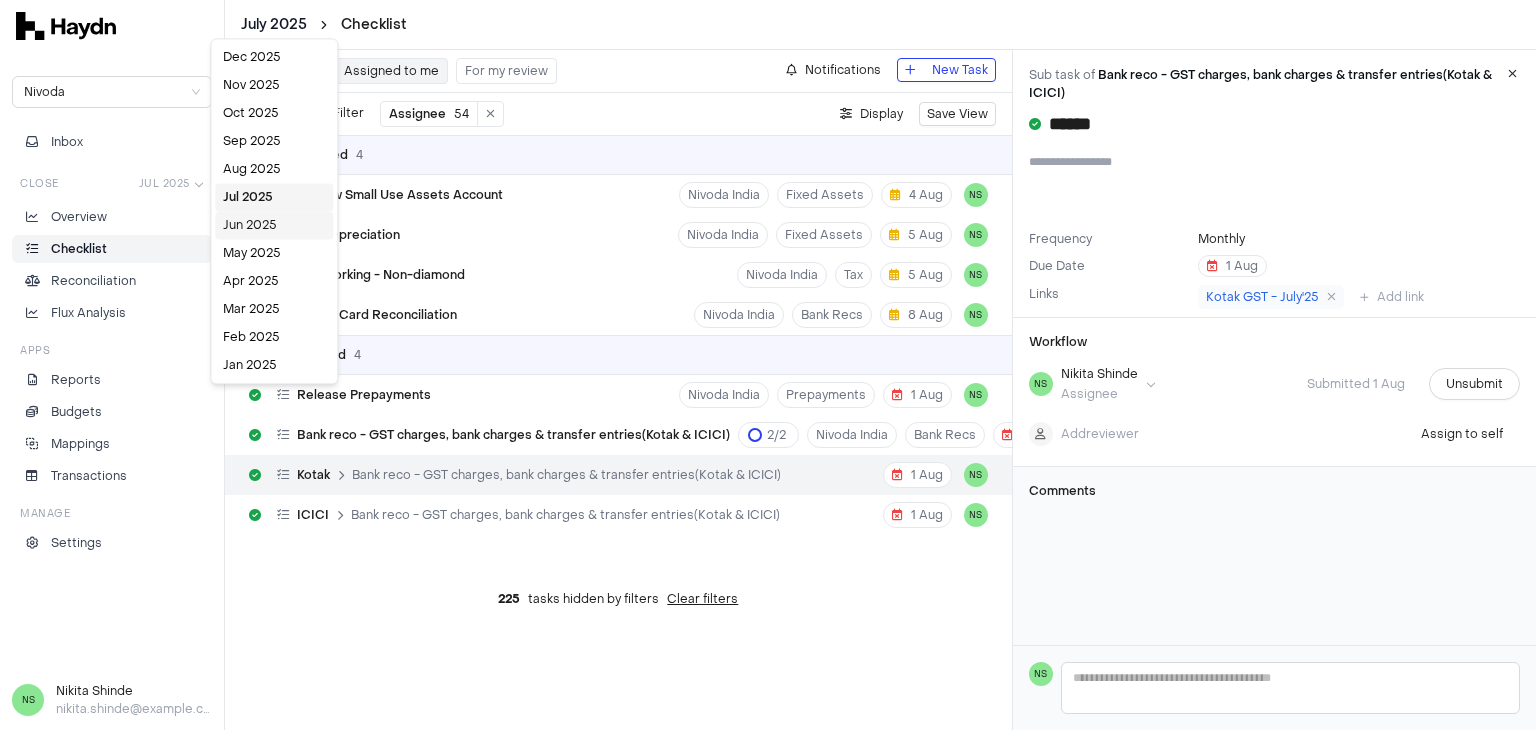 click on "Jun 2025" at bounding box center (274, 225) 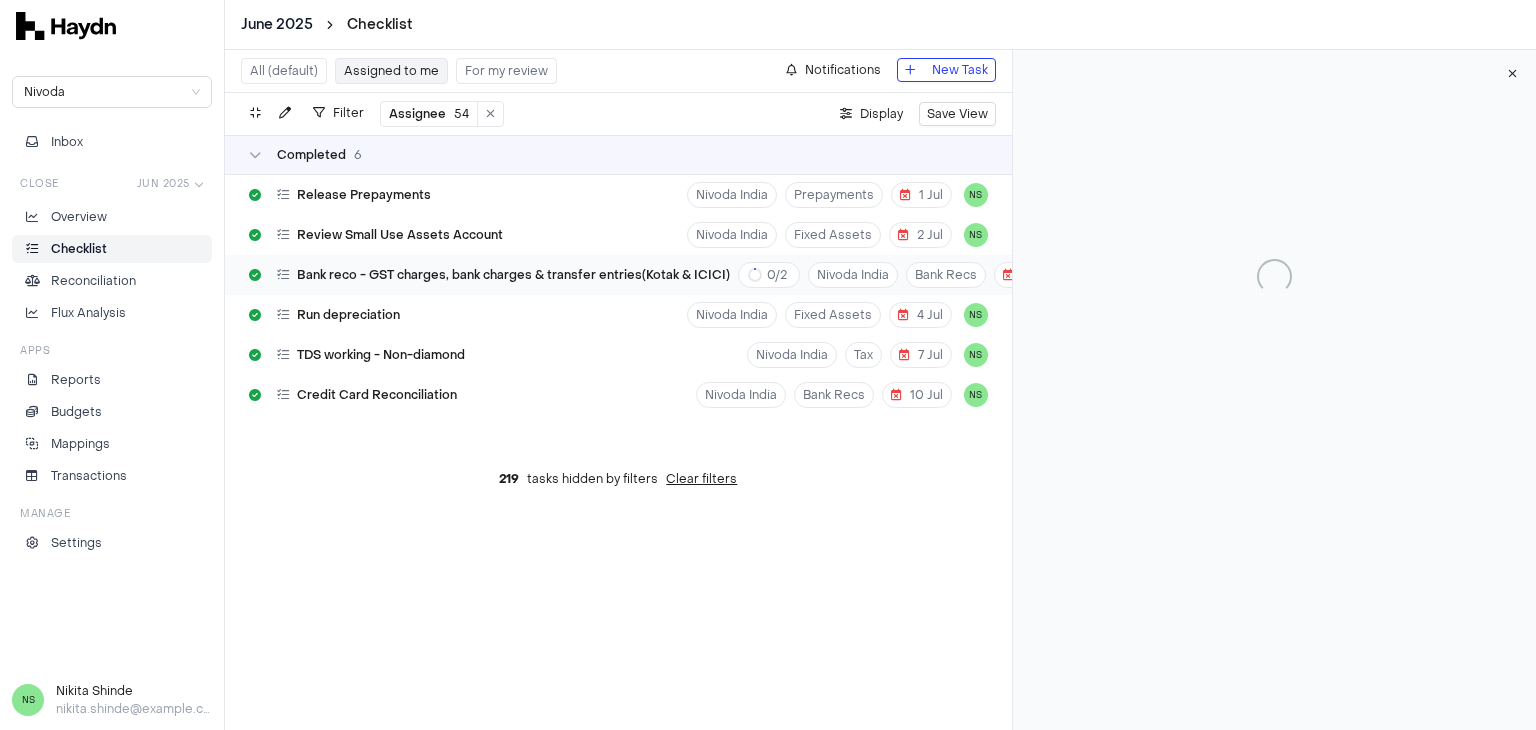 click on "Bank reco - GST charges, bank charges & transfer entries(Kotak & ICICI)" at bounding box center [513, 275] 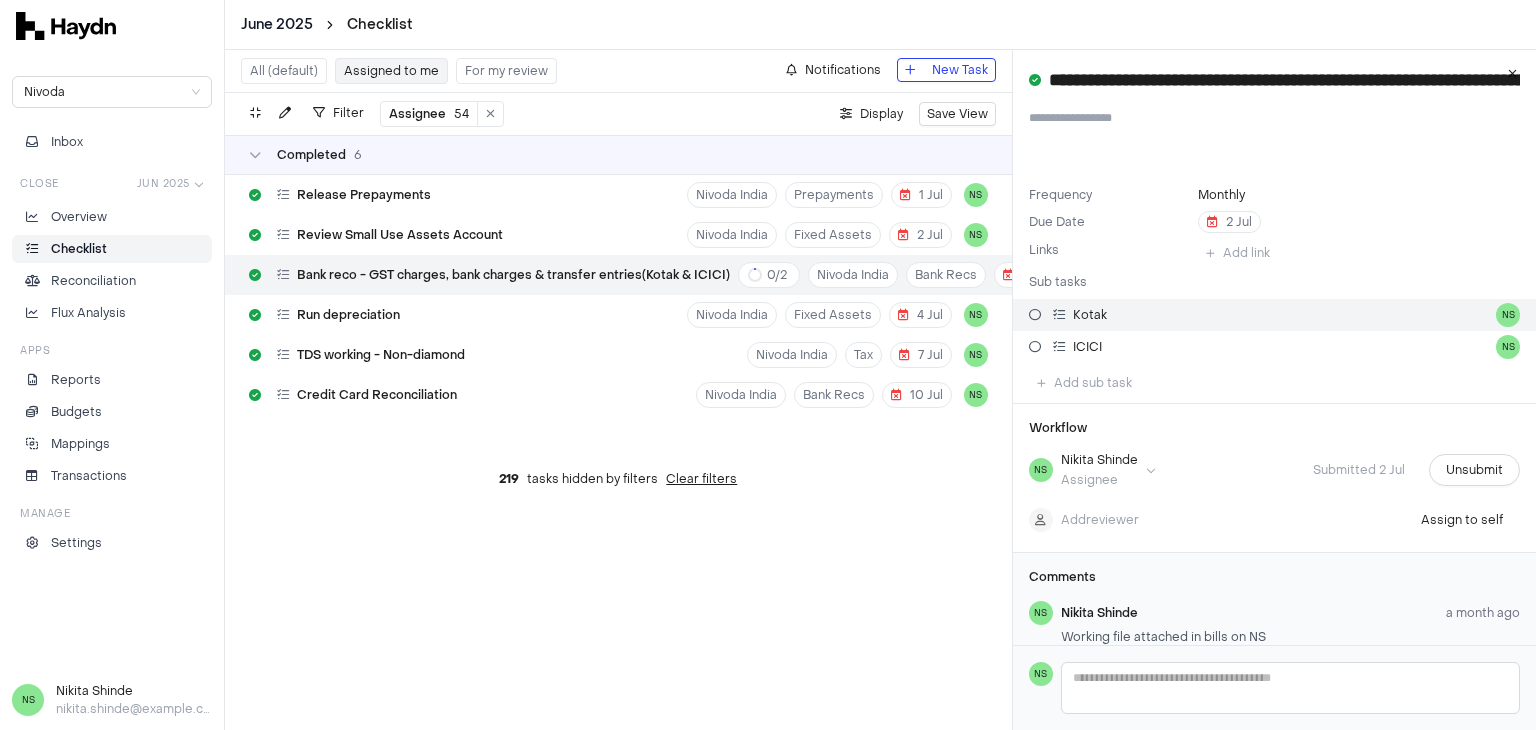 click on "Kotak  NS" at bounding box center (1274, 315) 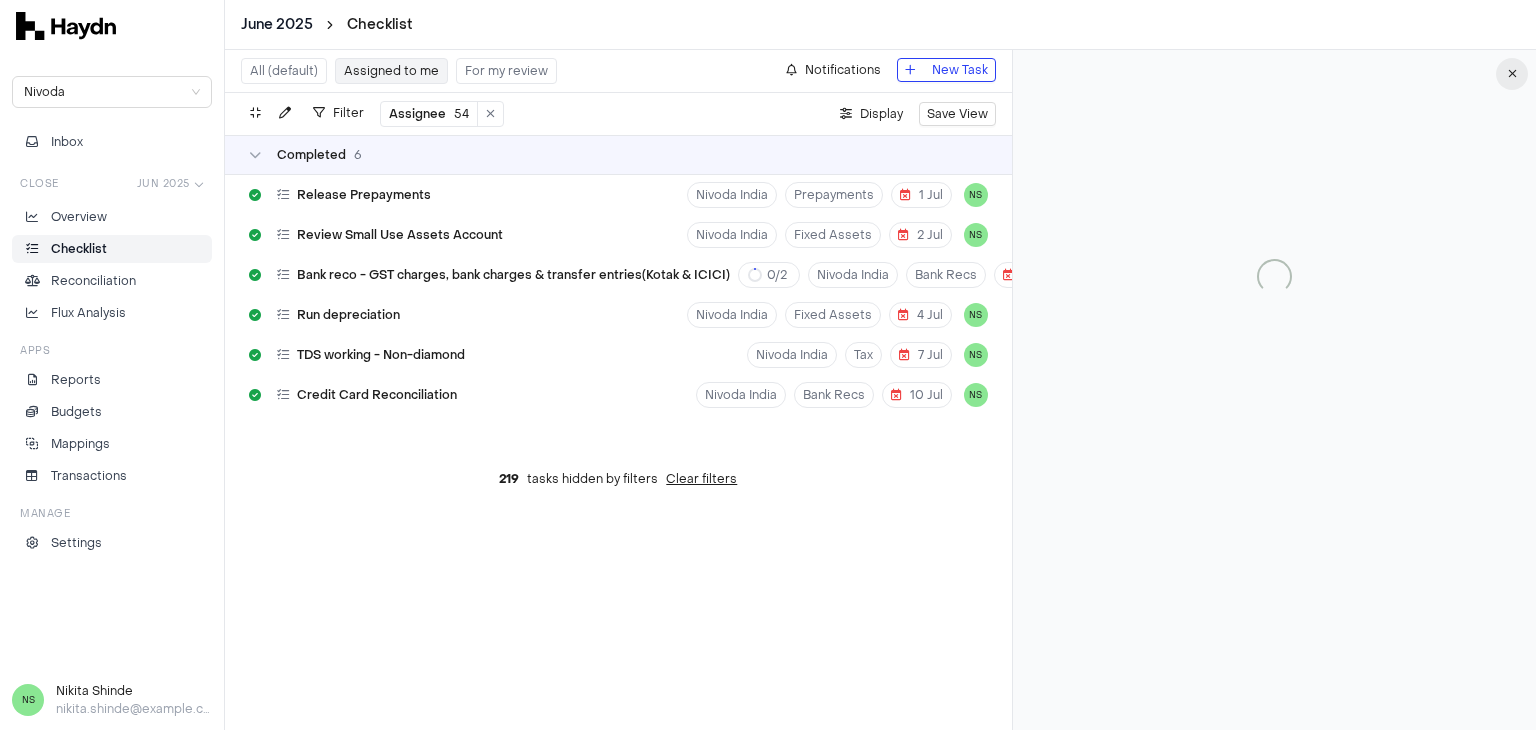 click at bounding box center [1512, 74] 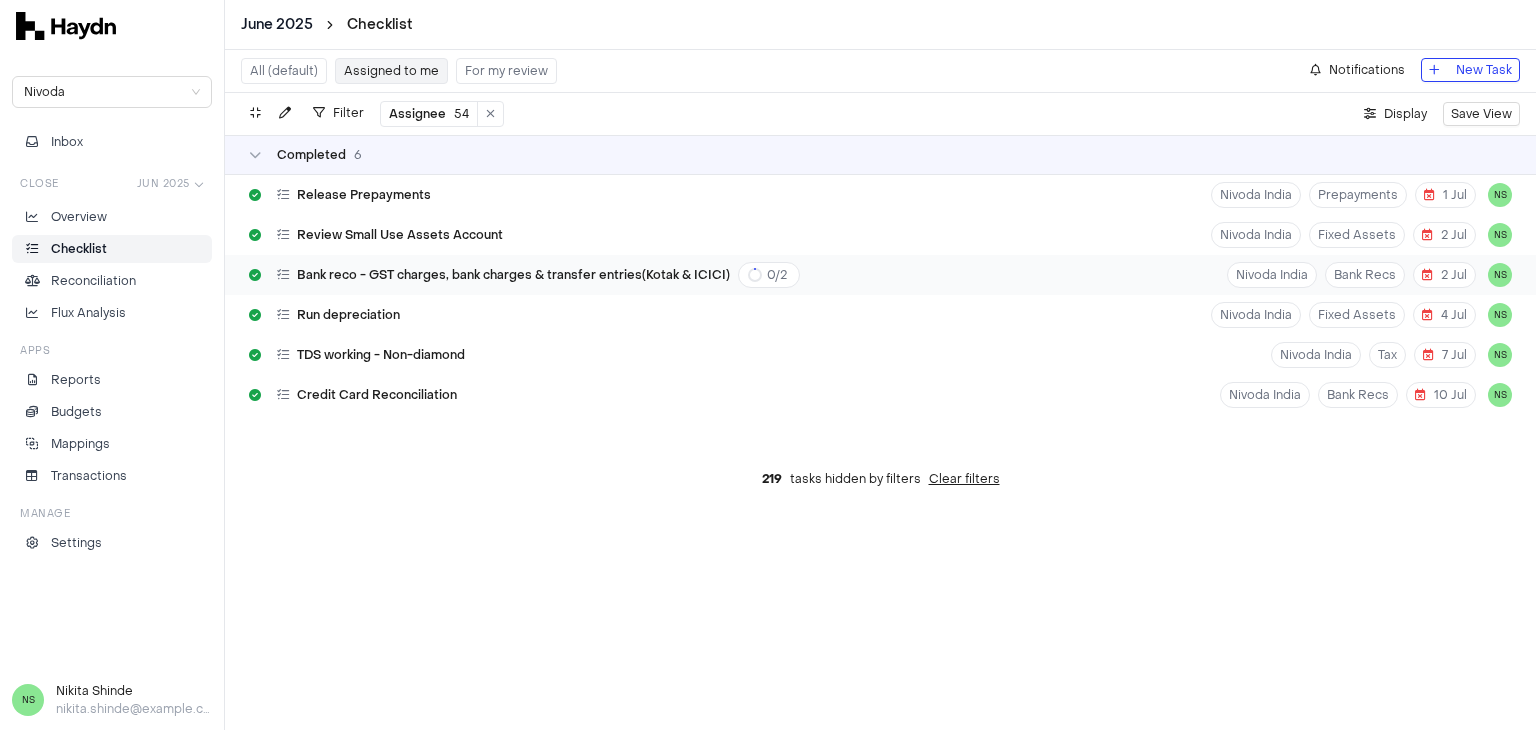 click on "Bank reco - GST charges, bank charges & transfer entries(Kotak & ICICI)" at bounding box center (513, 275) 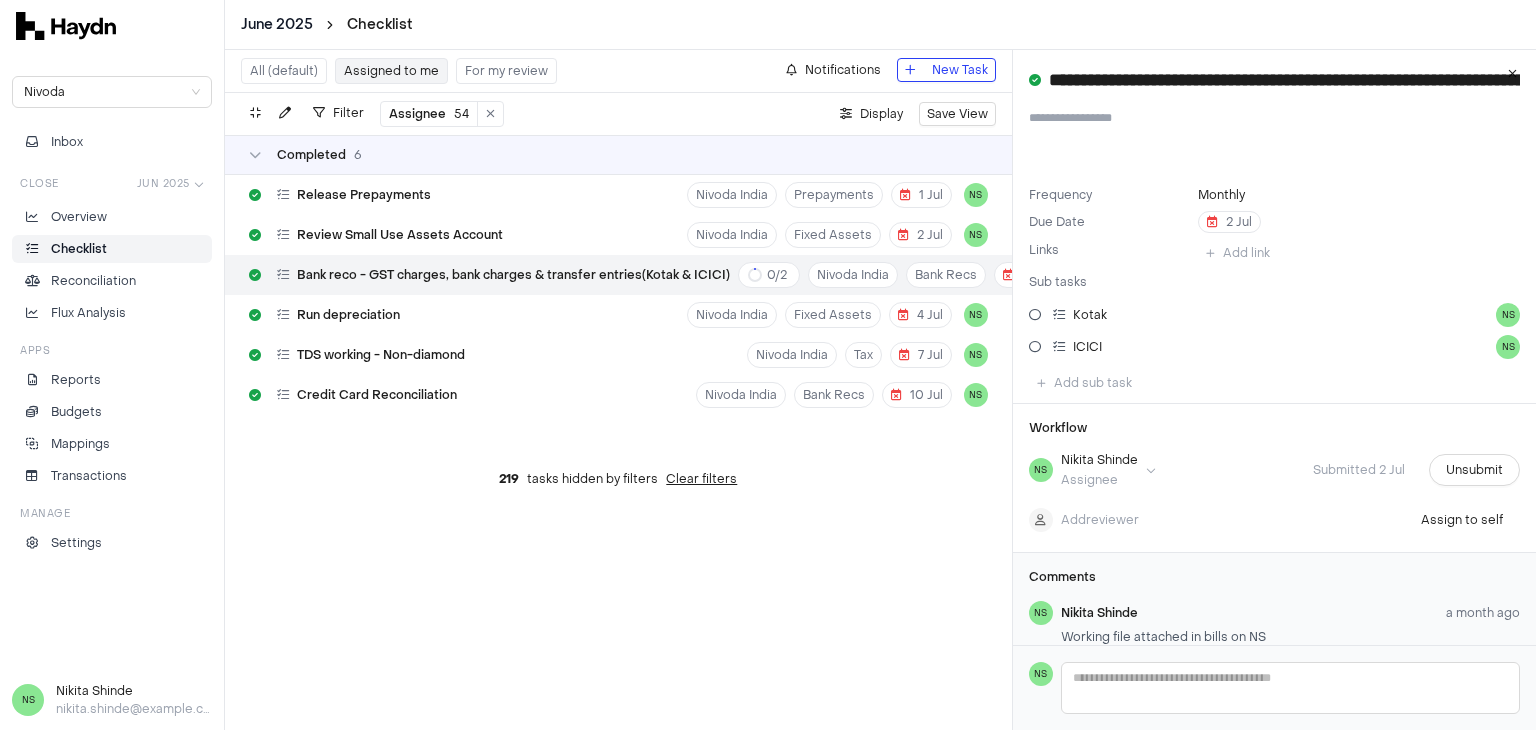 type 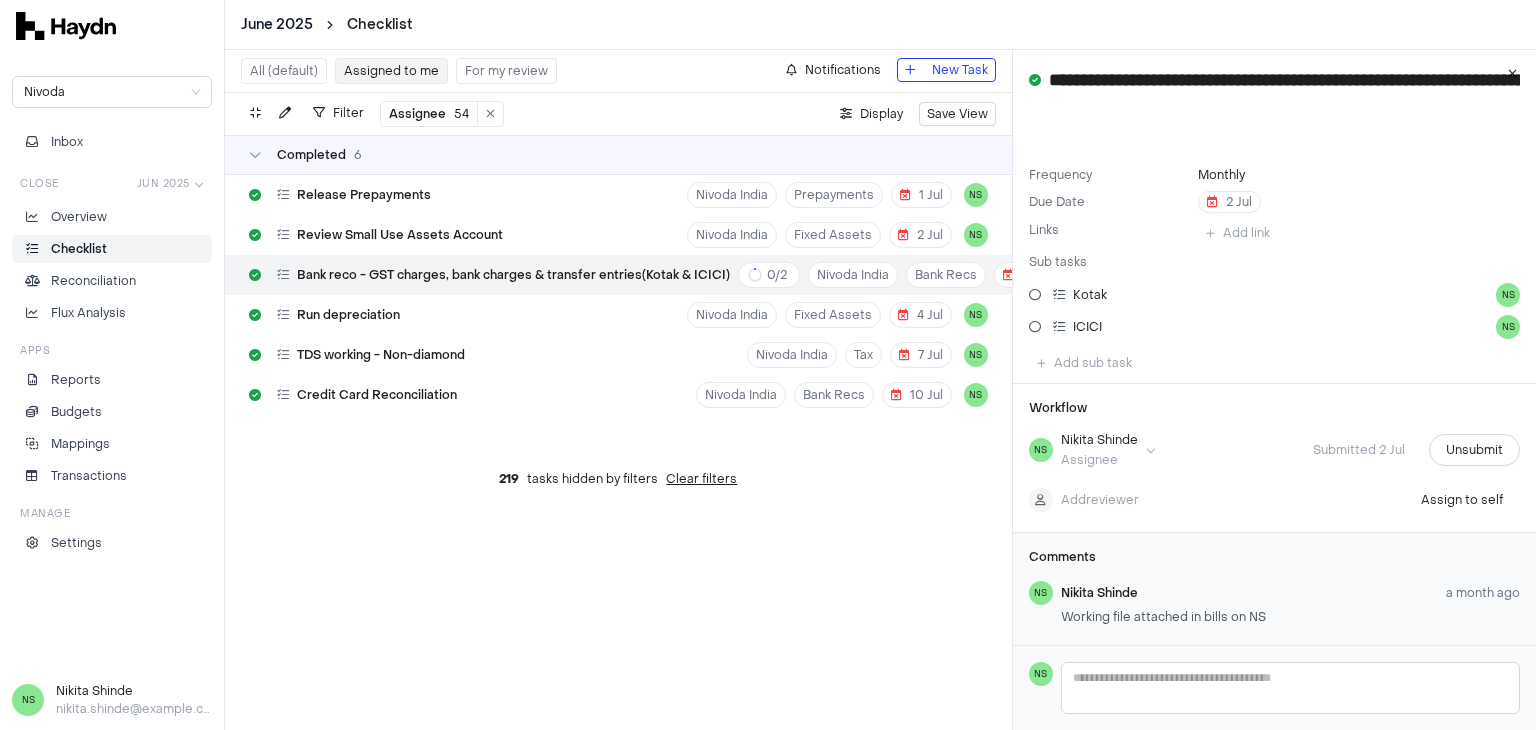 scroll, scrollTop: 34, scrollLeft: 0, axis: vertical 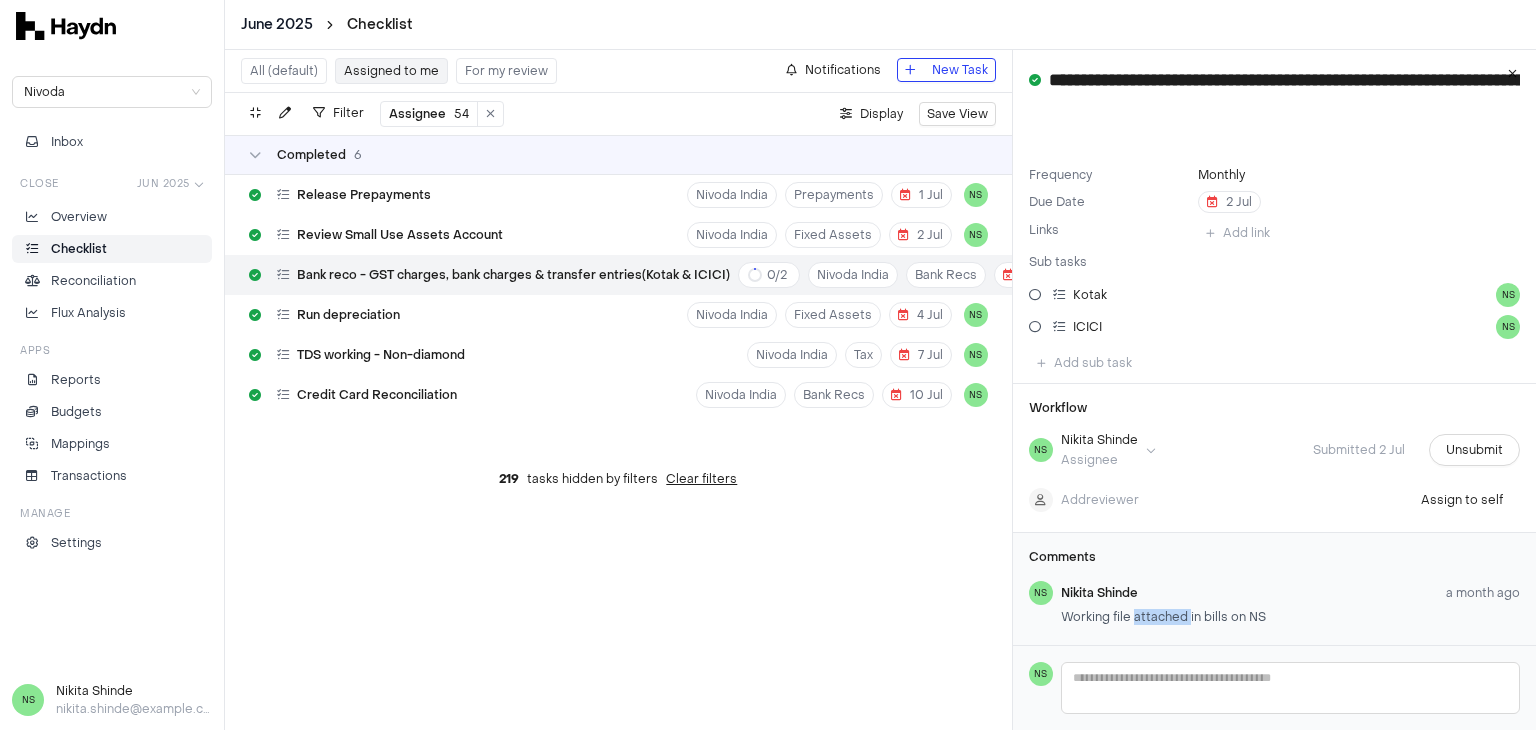 click on "Working file attached in bills on NS" at bounding box center [1290, 617] 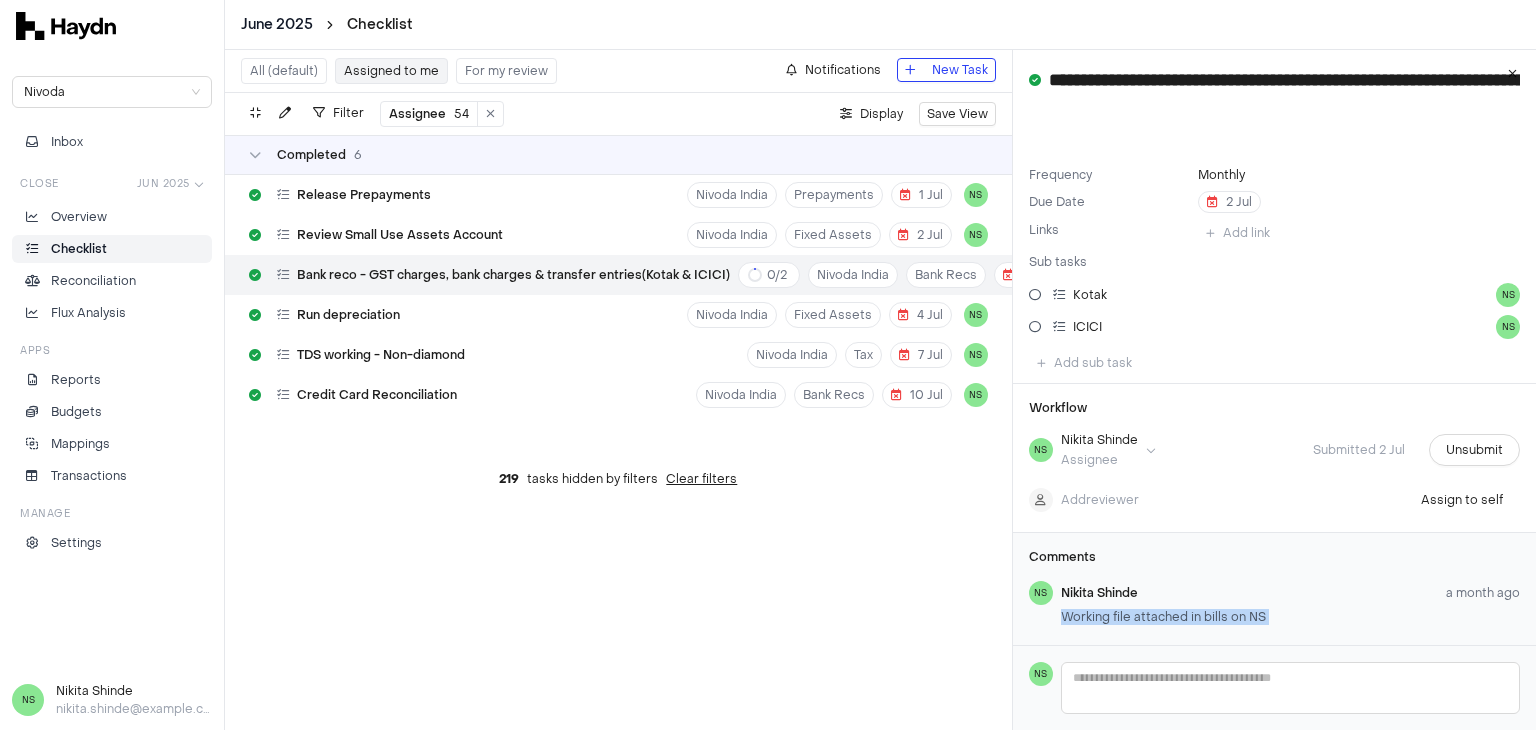 click on "Working file attached in bills on NS" at bounding box center [1290, 617] 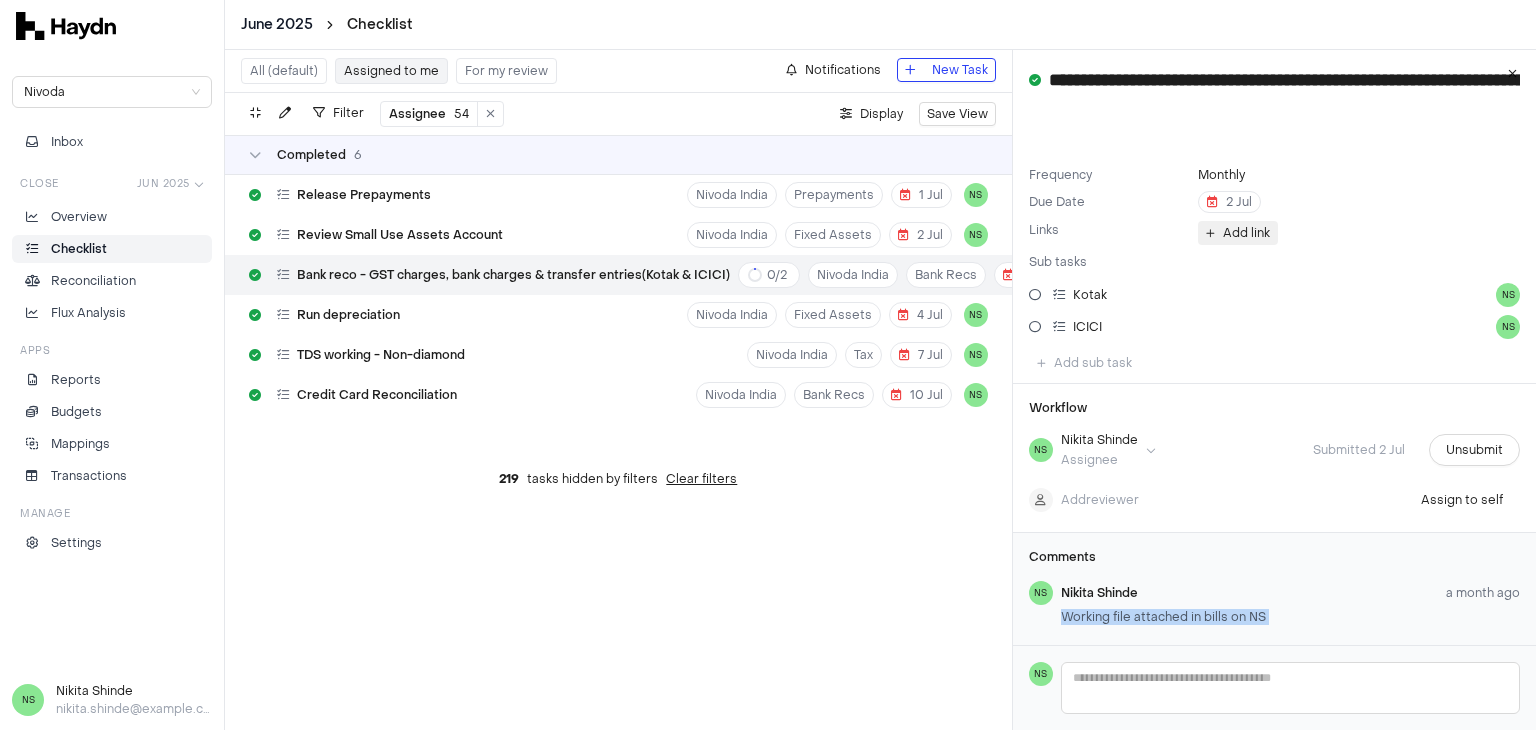 click on "Add link" at bounding box center (1246, 233) 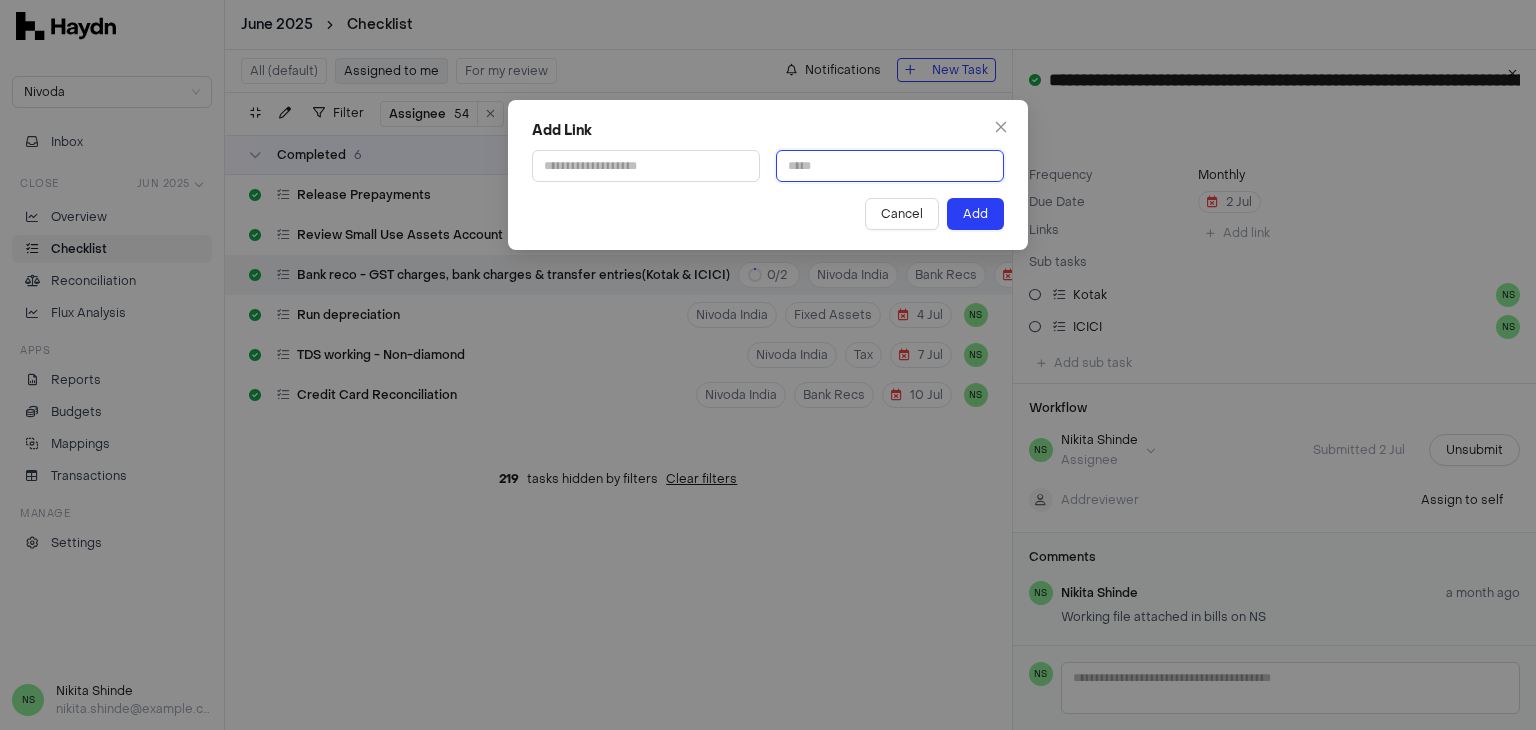 click at bounding box center [890, 166] 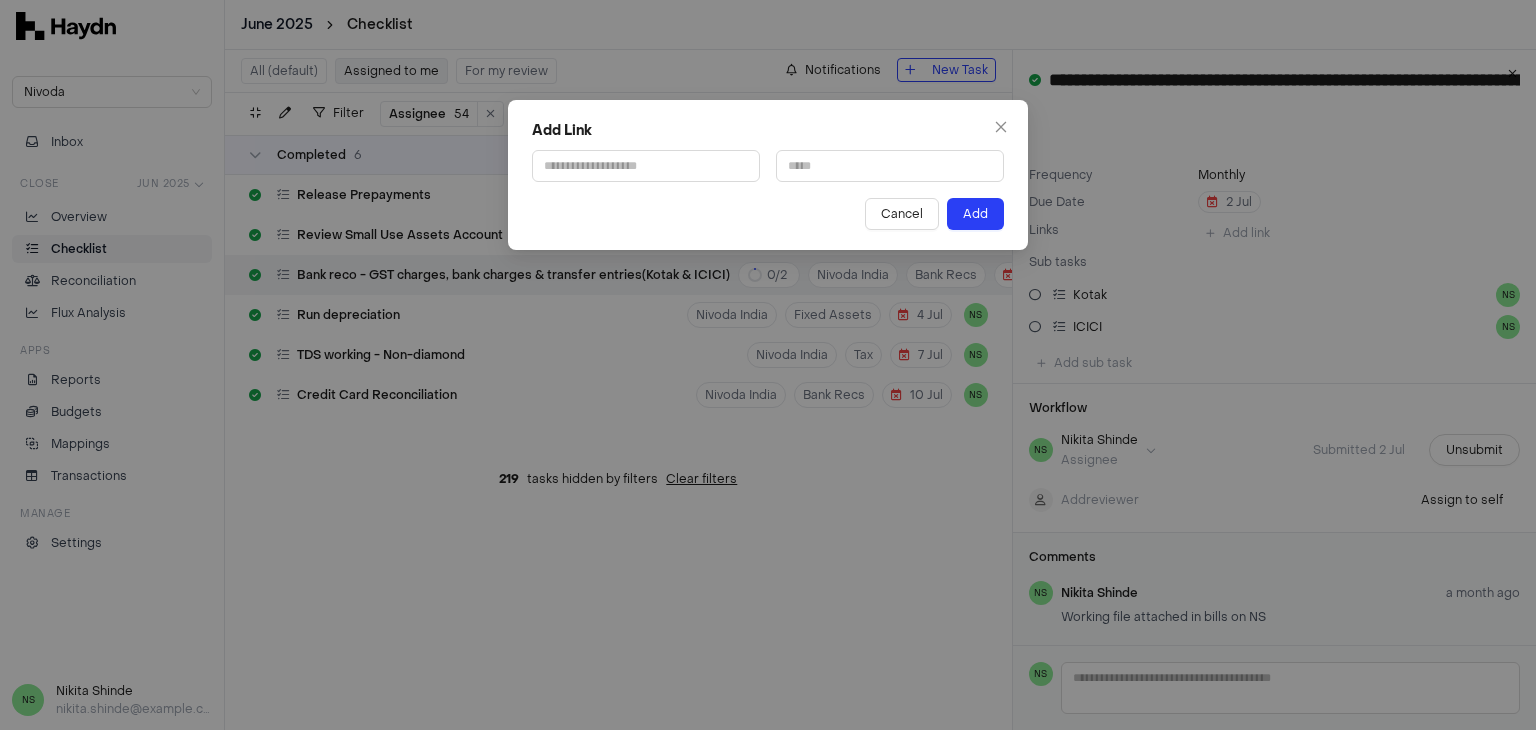 click on "Add Link Cancel Add" at bounding box center [768, 365] 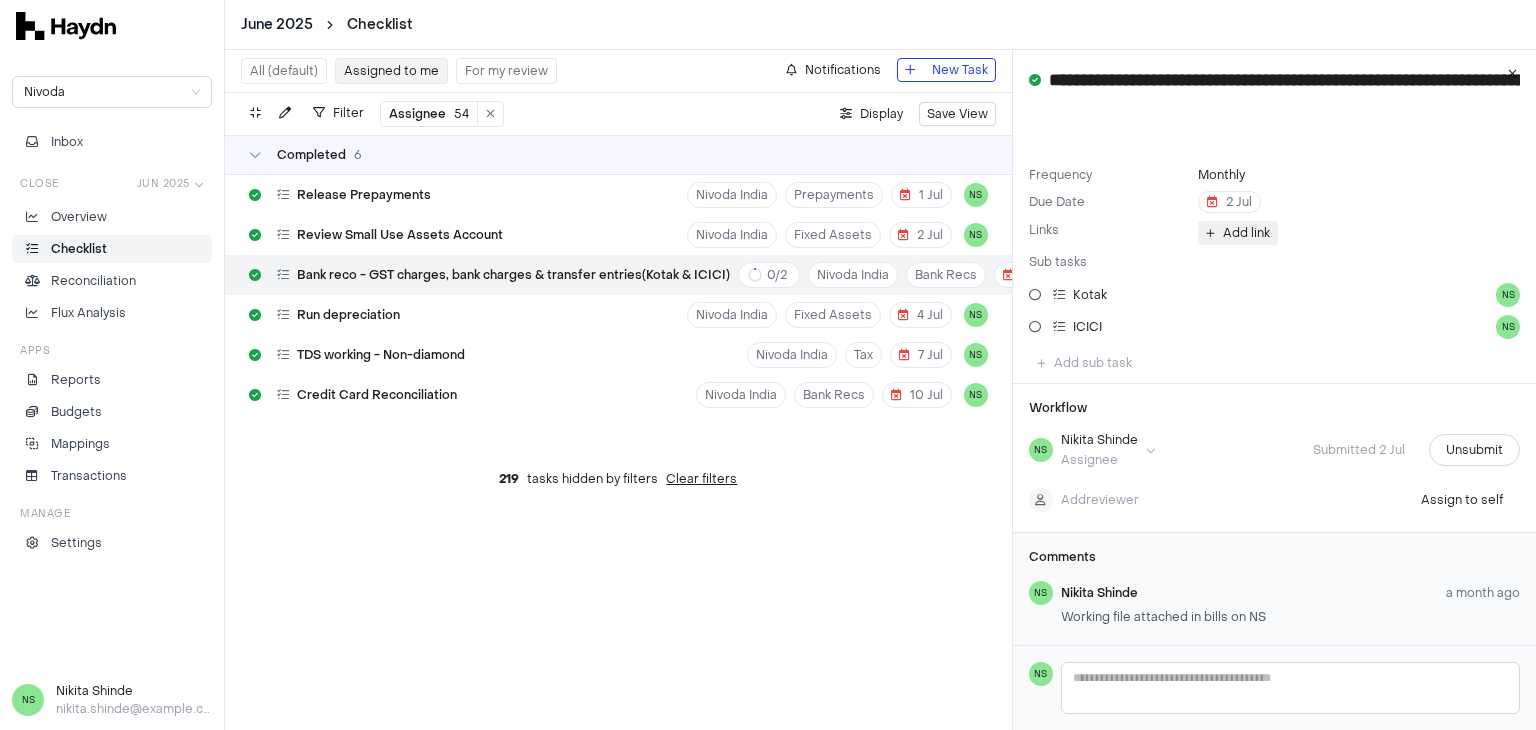 click on "Add link" at bounding box center (1246, 233) 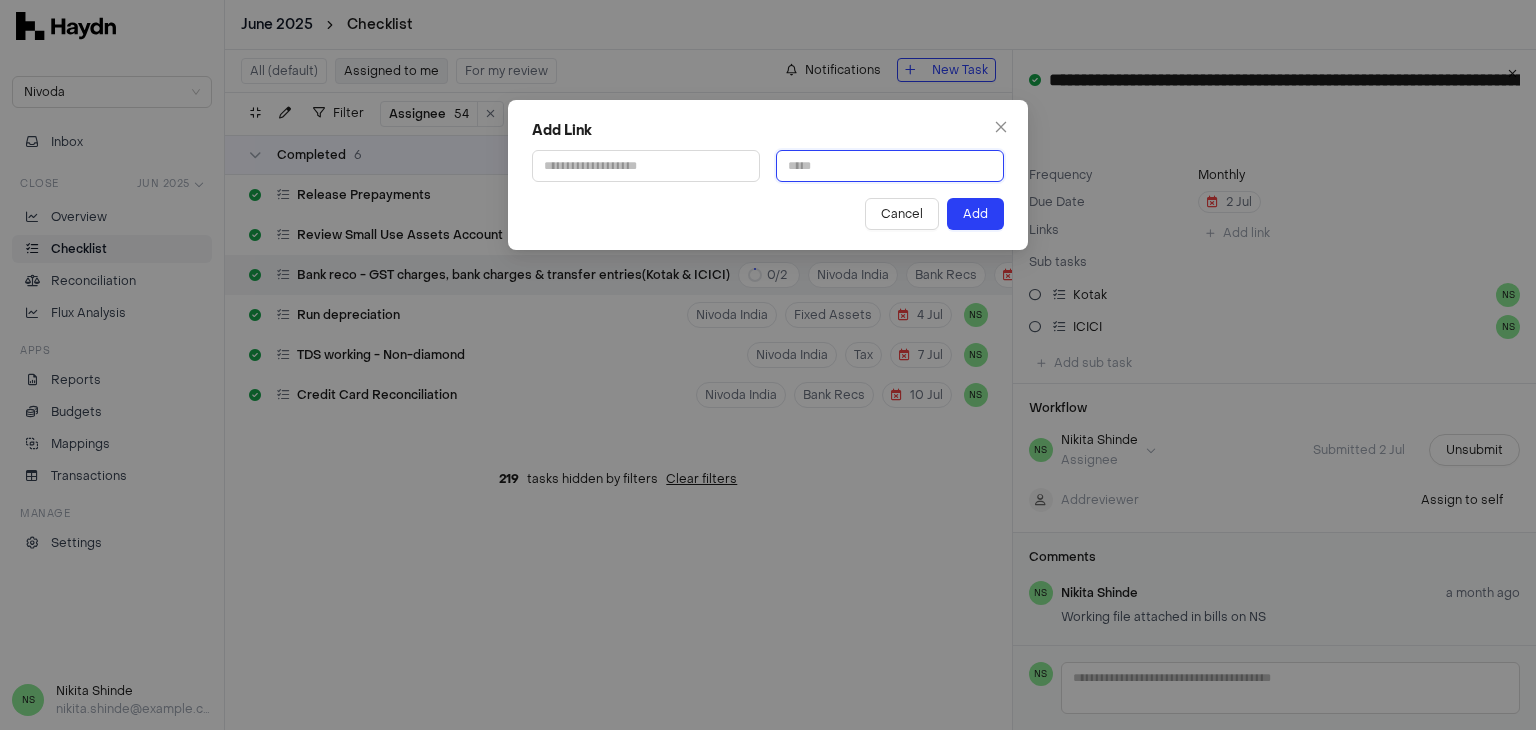 click at bounding box center [890, 166] 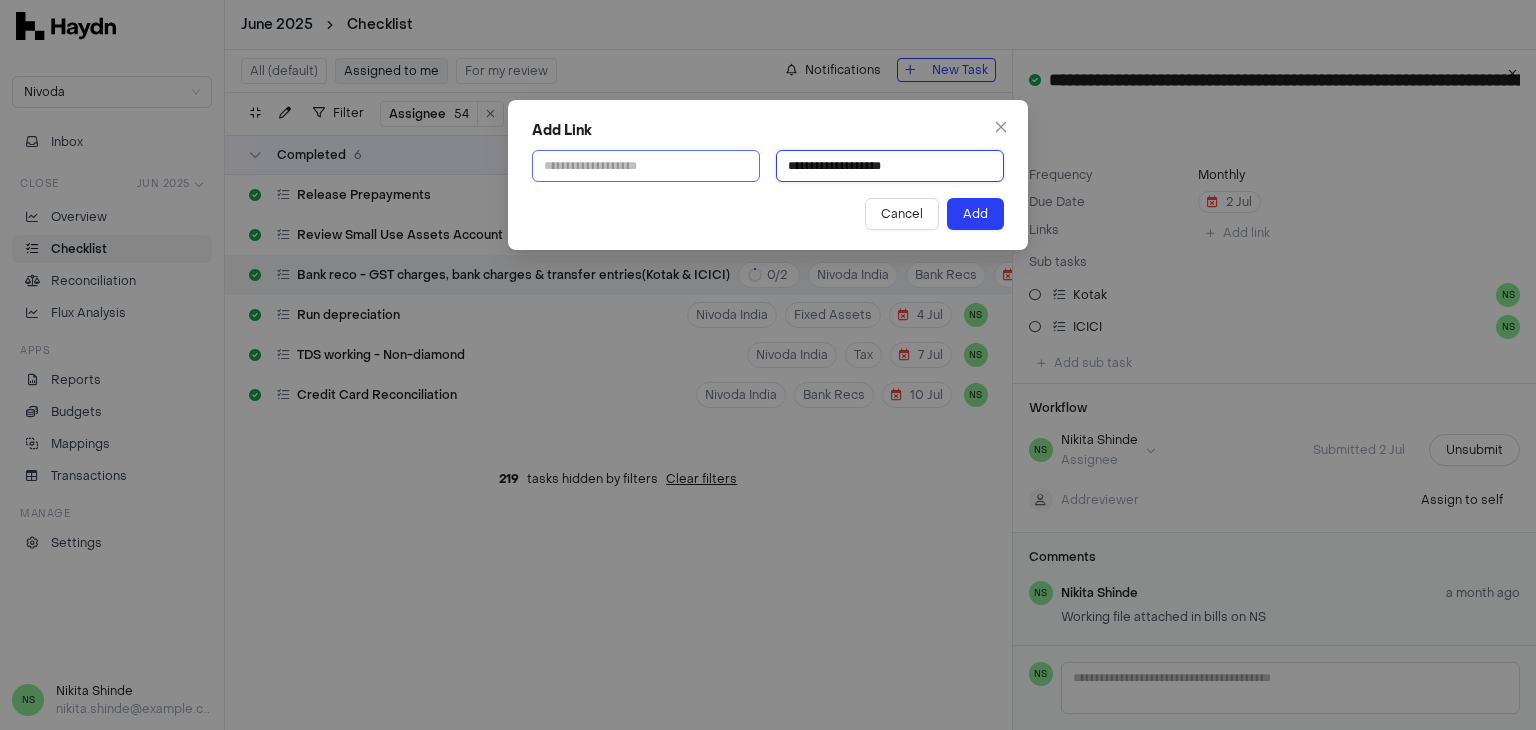 type on "**********" 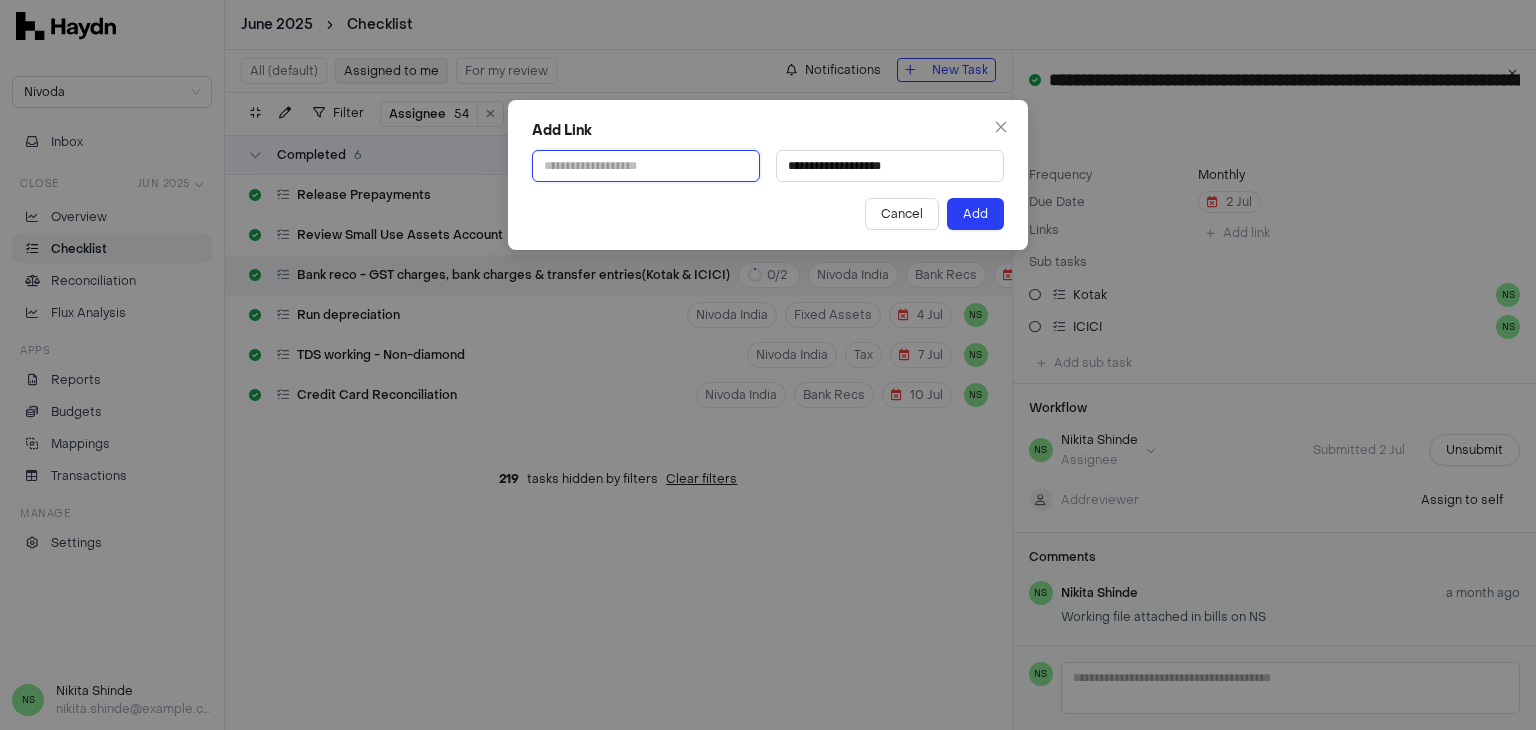 click at bounding box center [646, 166] 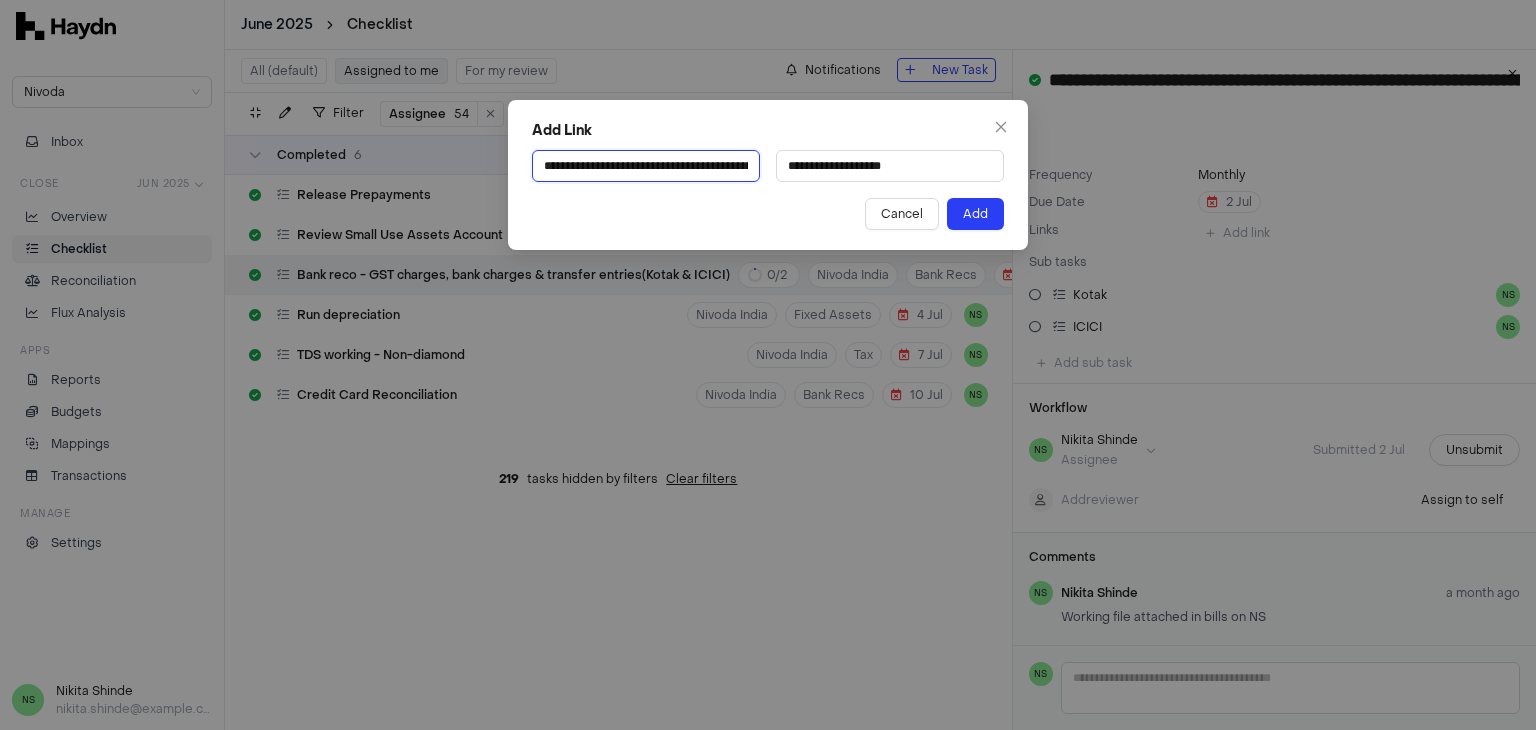 scroll, scrollTop: 0, scrollLeft: 364, axis: horizontal 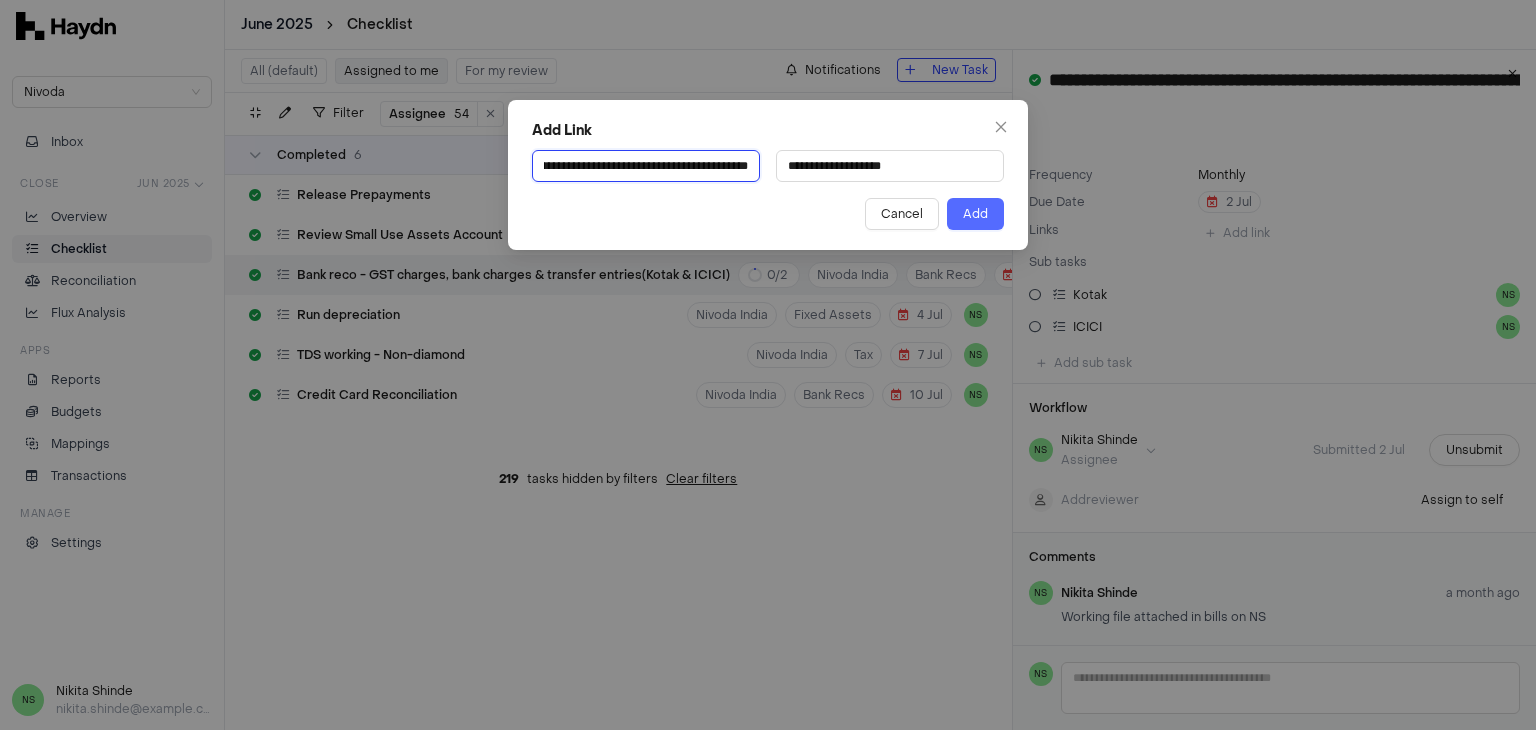 type on "**********" 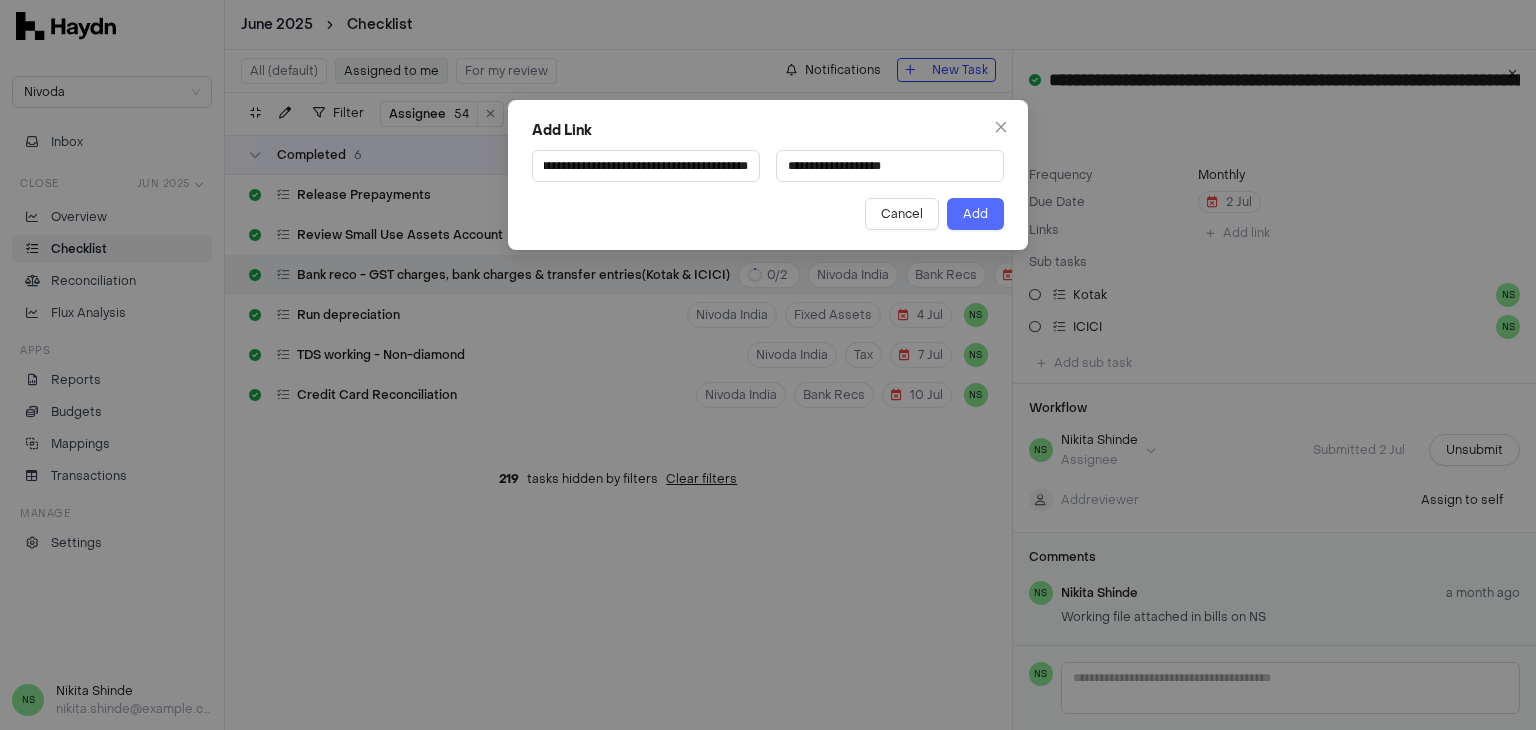 scroll, scrollTop: 0, scrollLeft: 0, axis: both 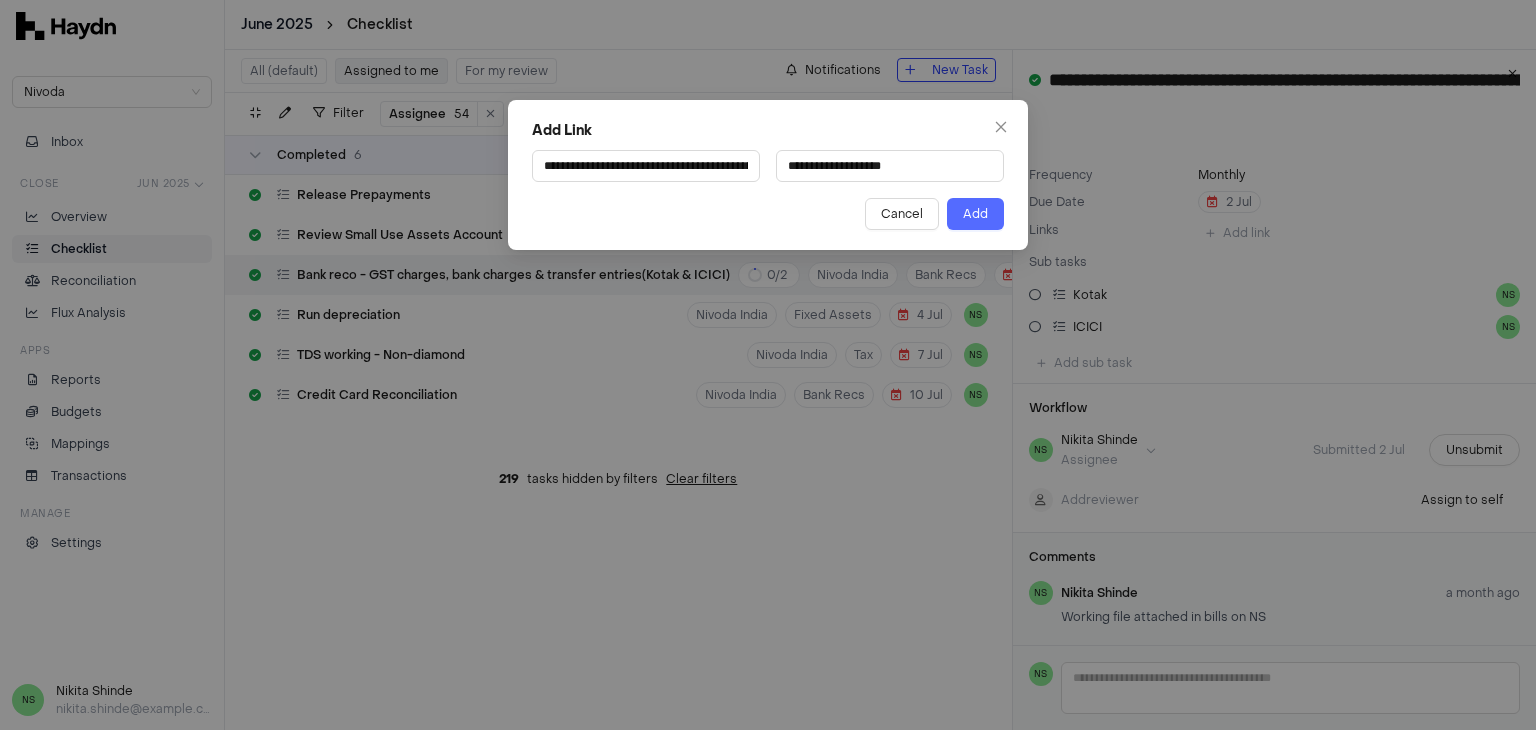 click on "Add" at bounding box center (975, 214) 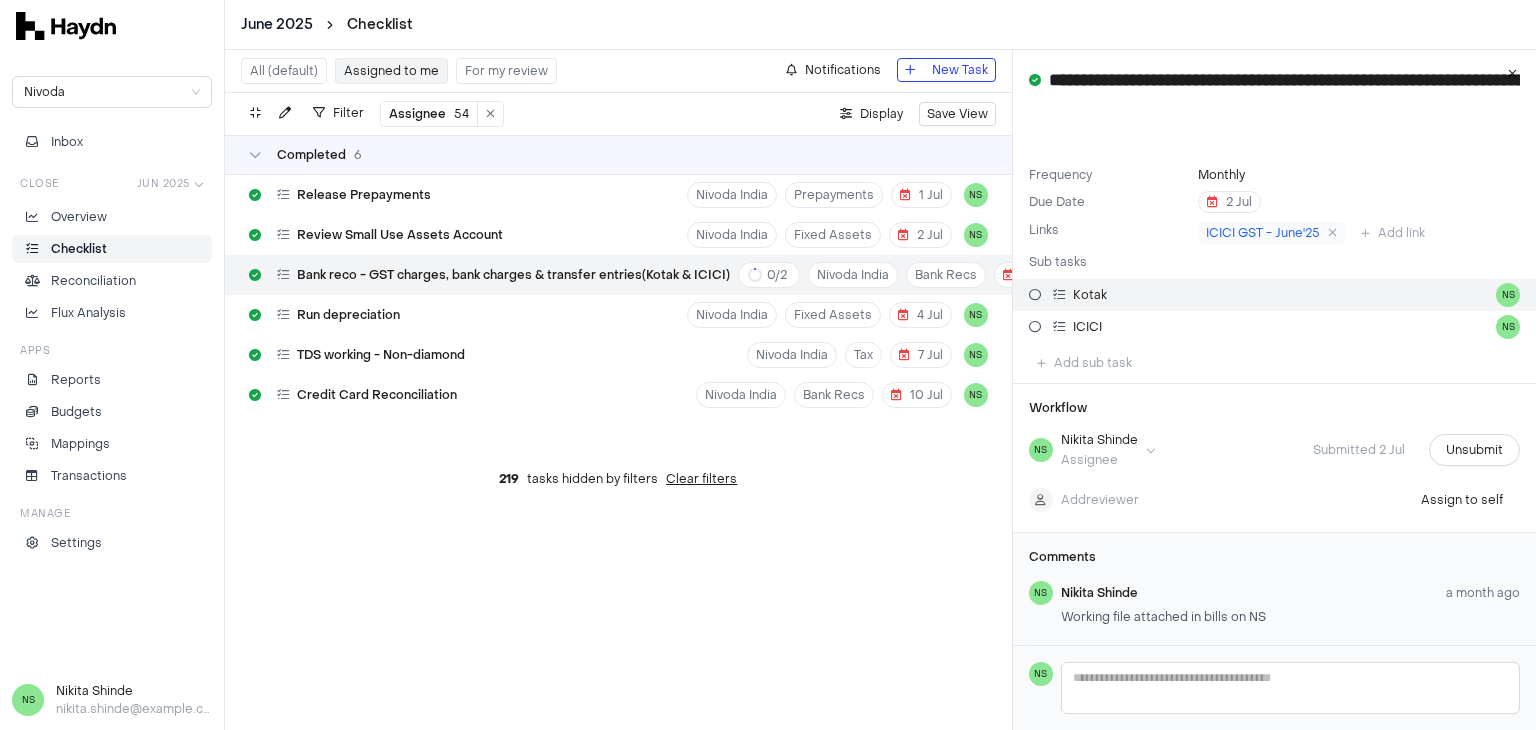 click at bounding box center [1035, 295] 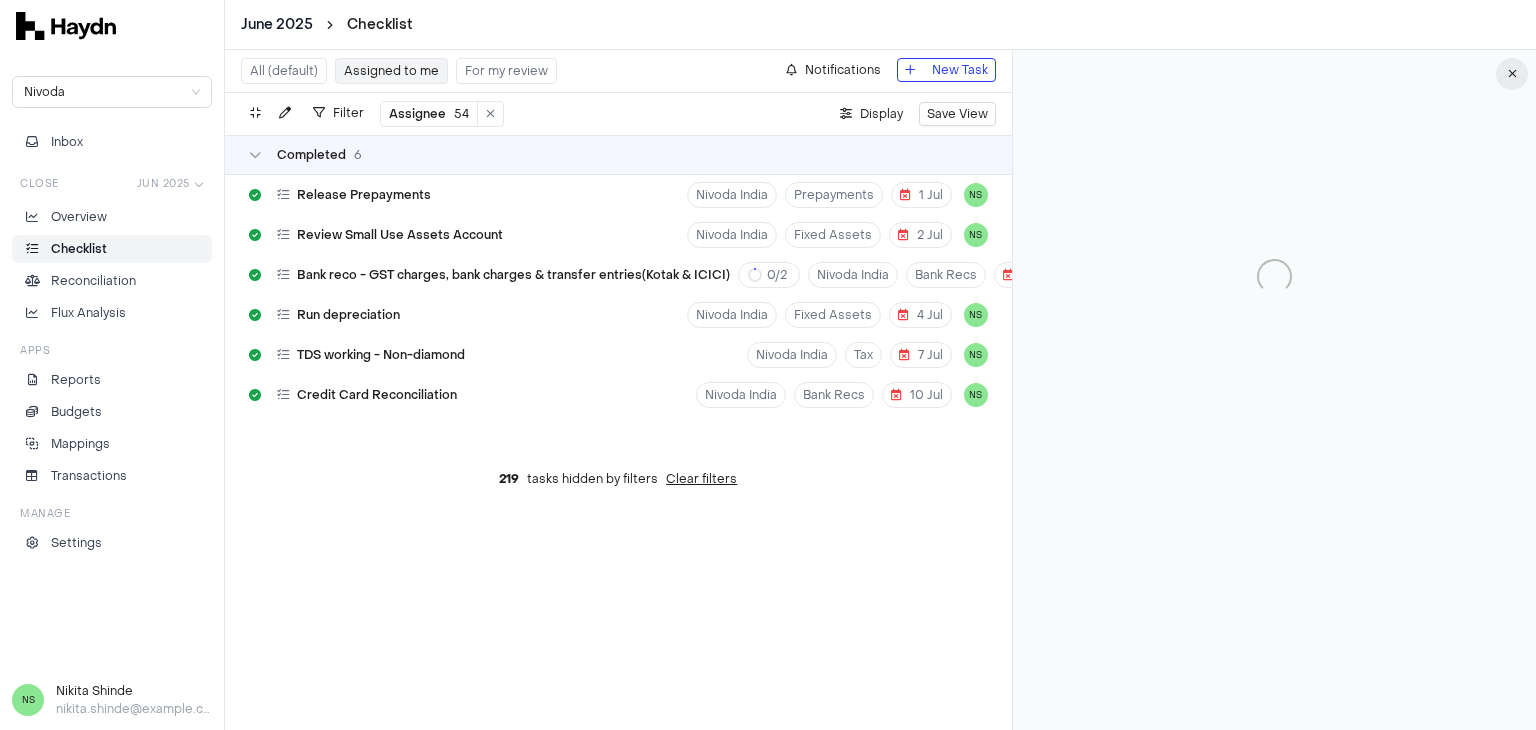 click at bounding box center (1512, 74) 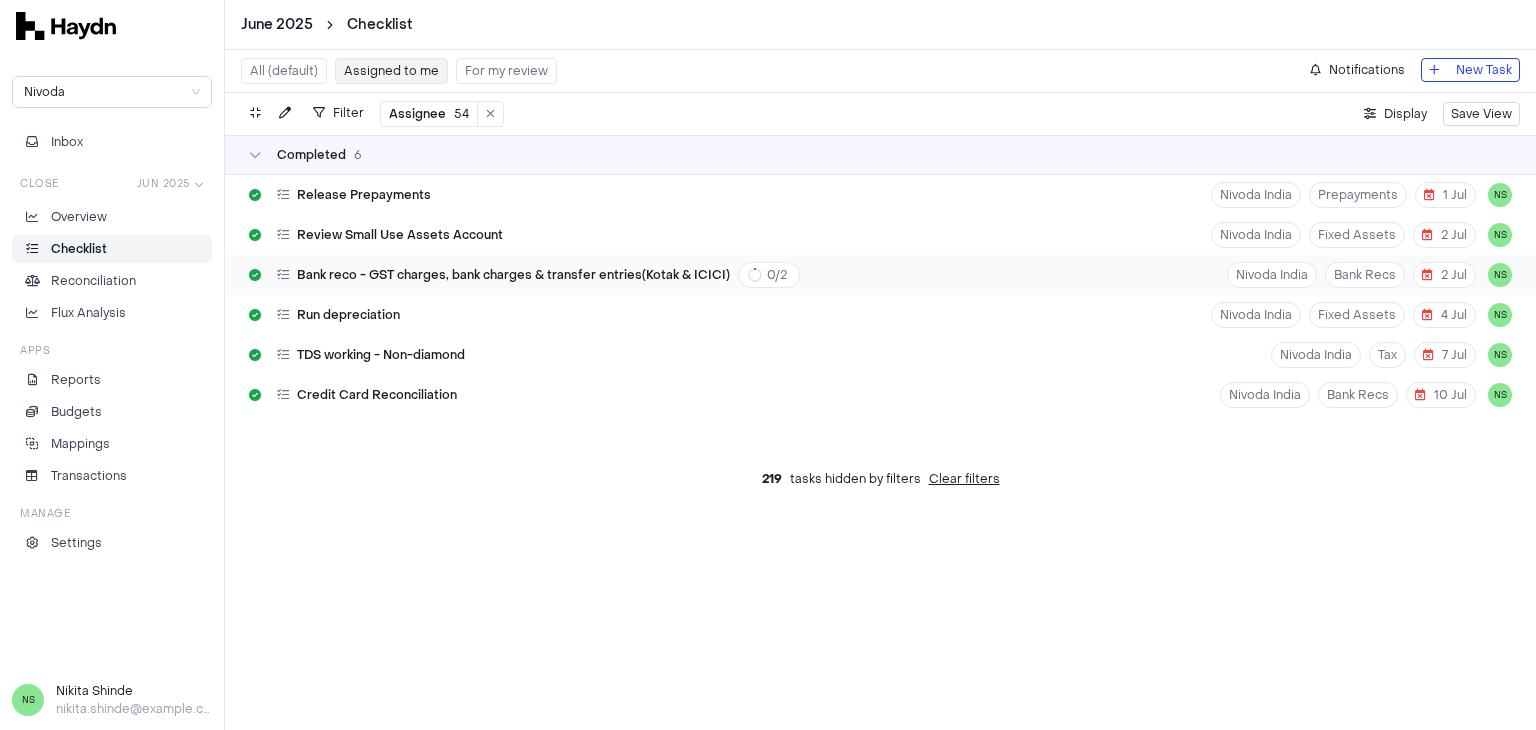 click on "Bank reco - GST charges, bank charges & transfer entries(Kotak & ICICI) 0 / 2" at bounding box center (538, 275) 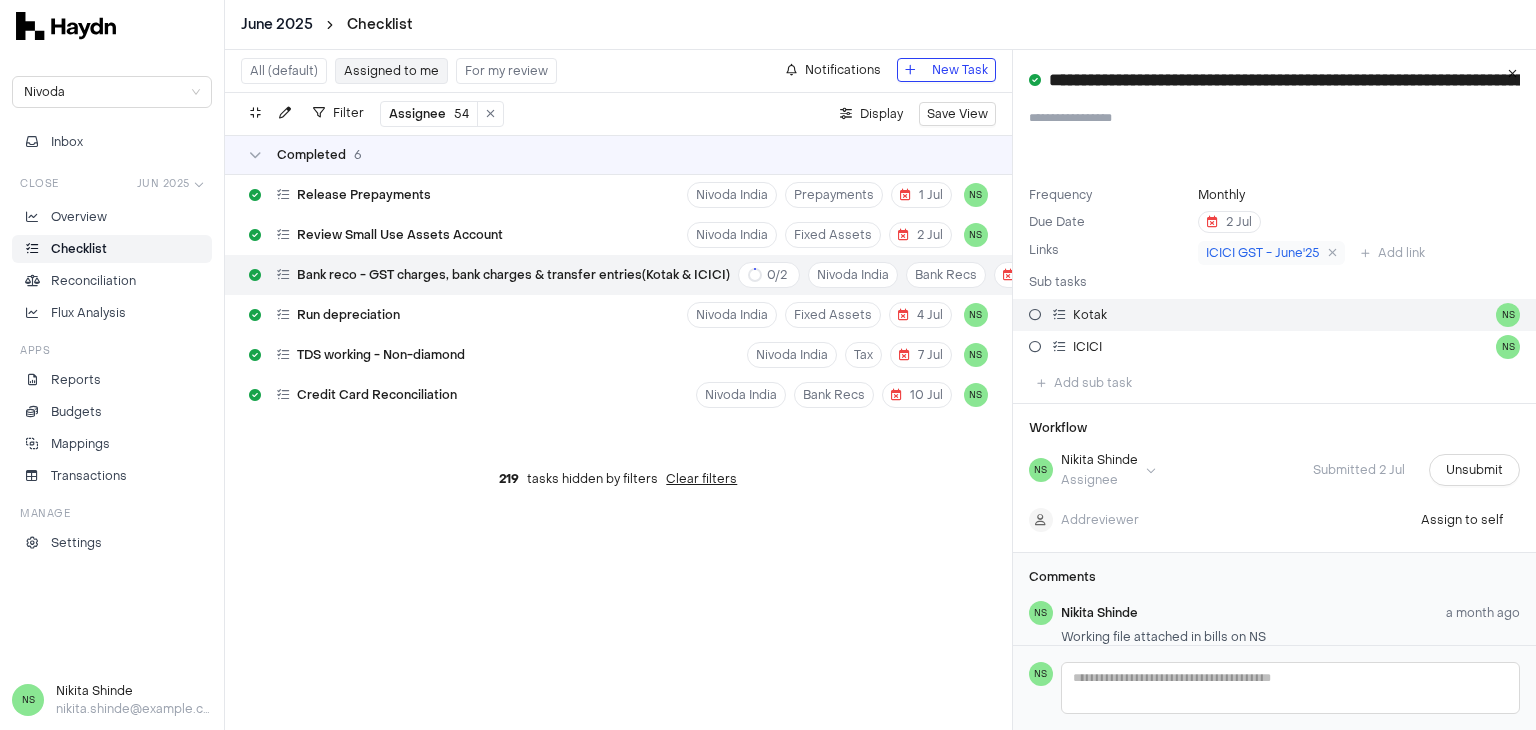 drag, startPoint x: 1388, startPoint y: 312, endPoint x: 1063, endPoint y: 313, distance: 325.00153 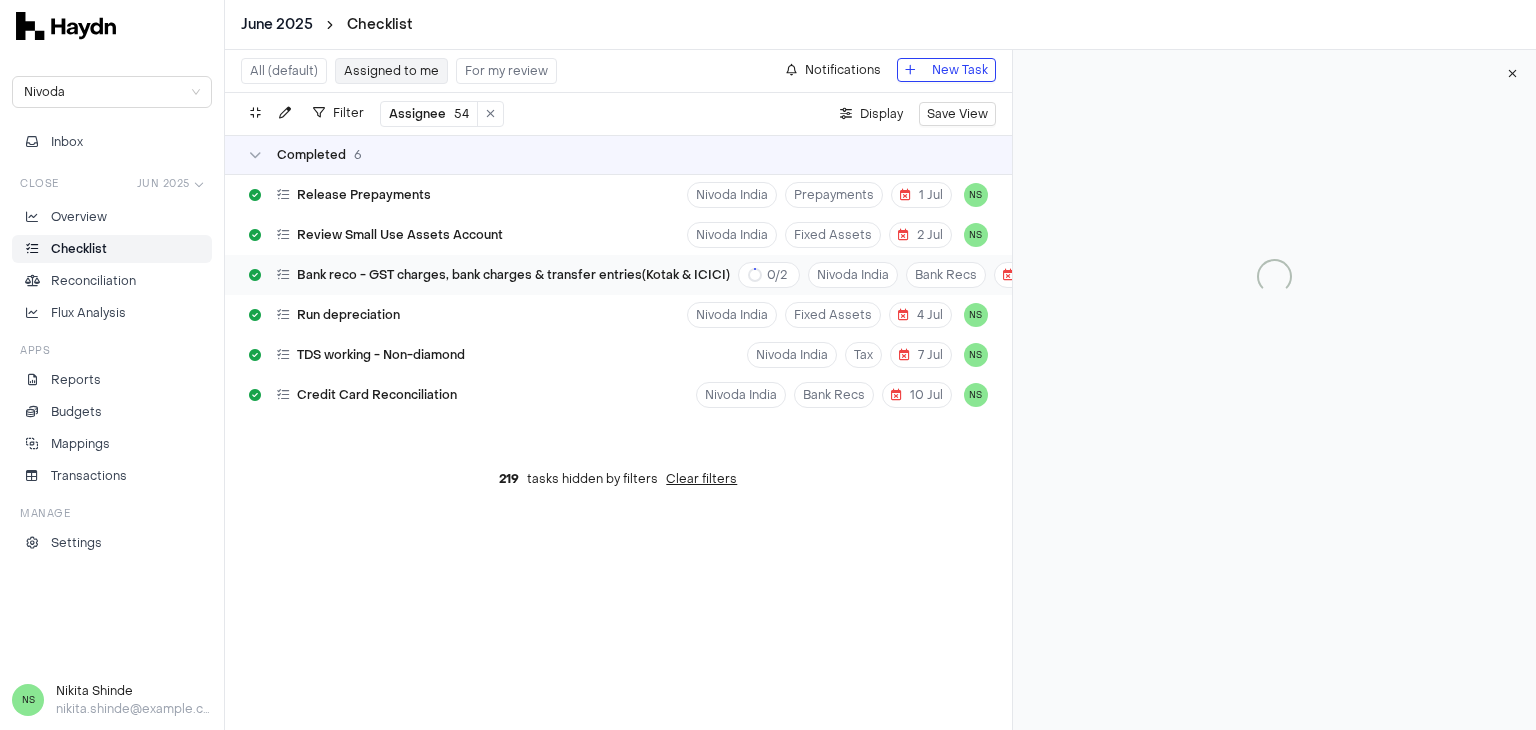 click on "Bank reco - GST charges, bank charges & transfer entries(Kotak & ICICI)" at bounding box center (513, 275) 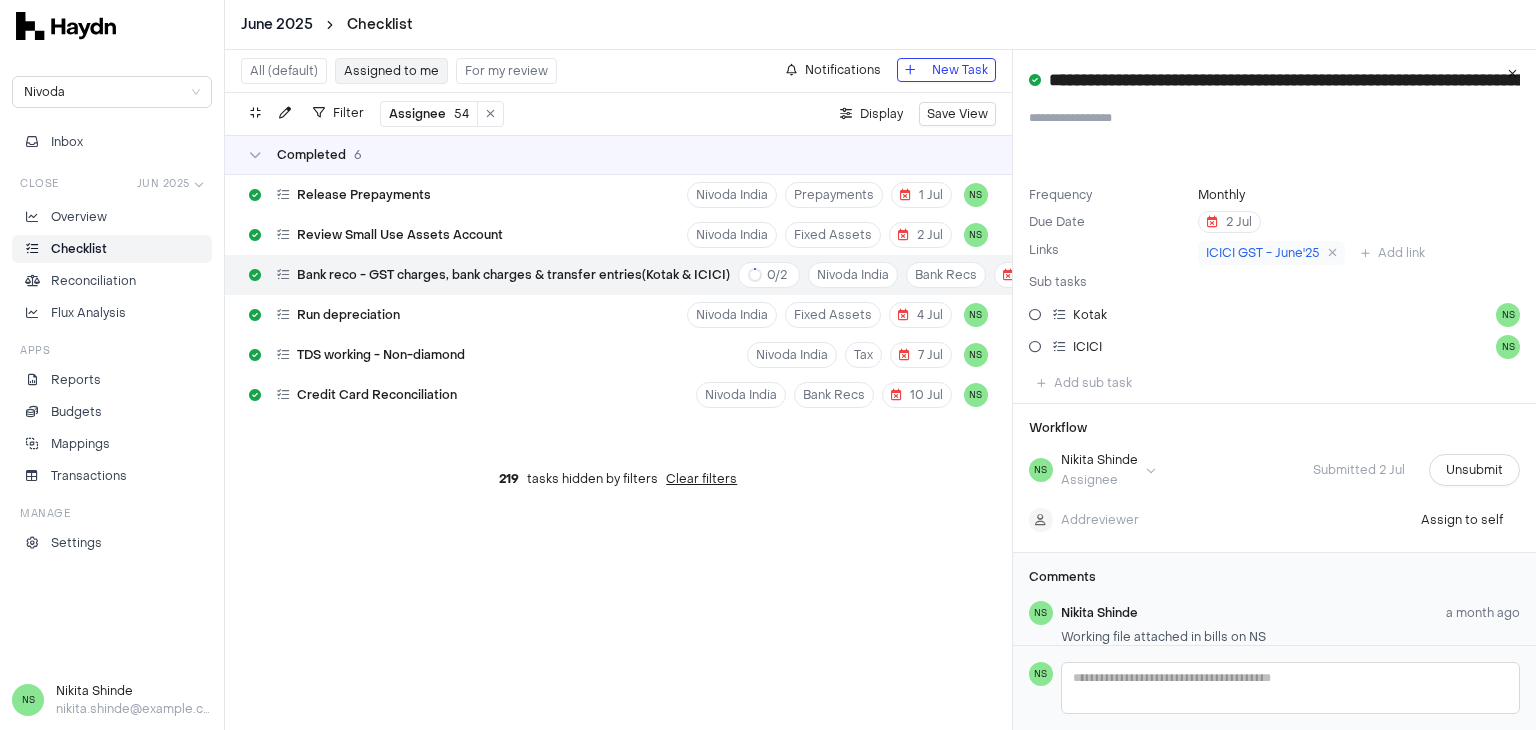 click on "Frequency Monthly Due Date 2 Jul Links ICICI GST - June'25 Add link" at bounding box center [1274, 226] 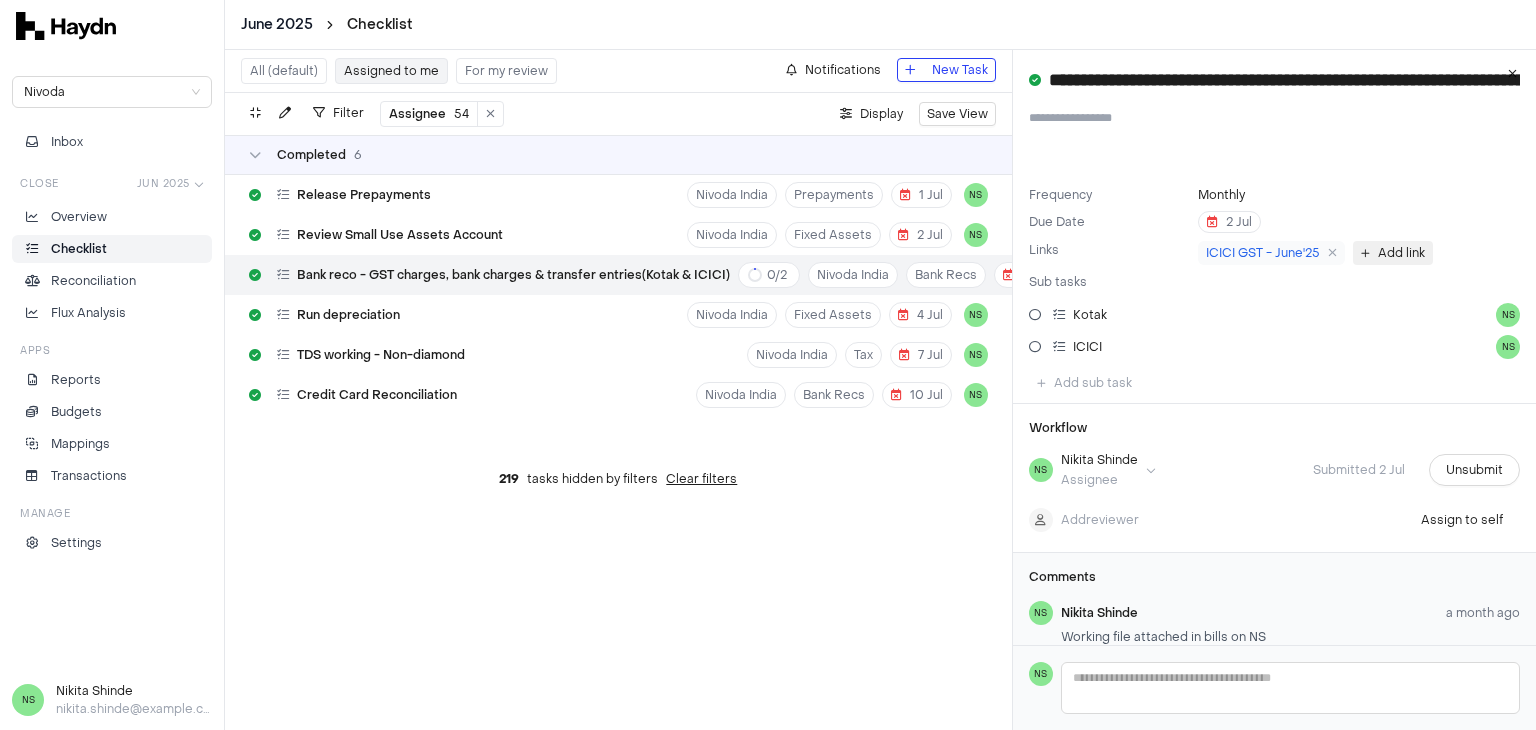 click on "Add link" at bounding box center [1401, 253] 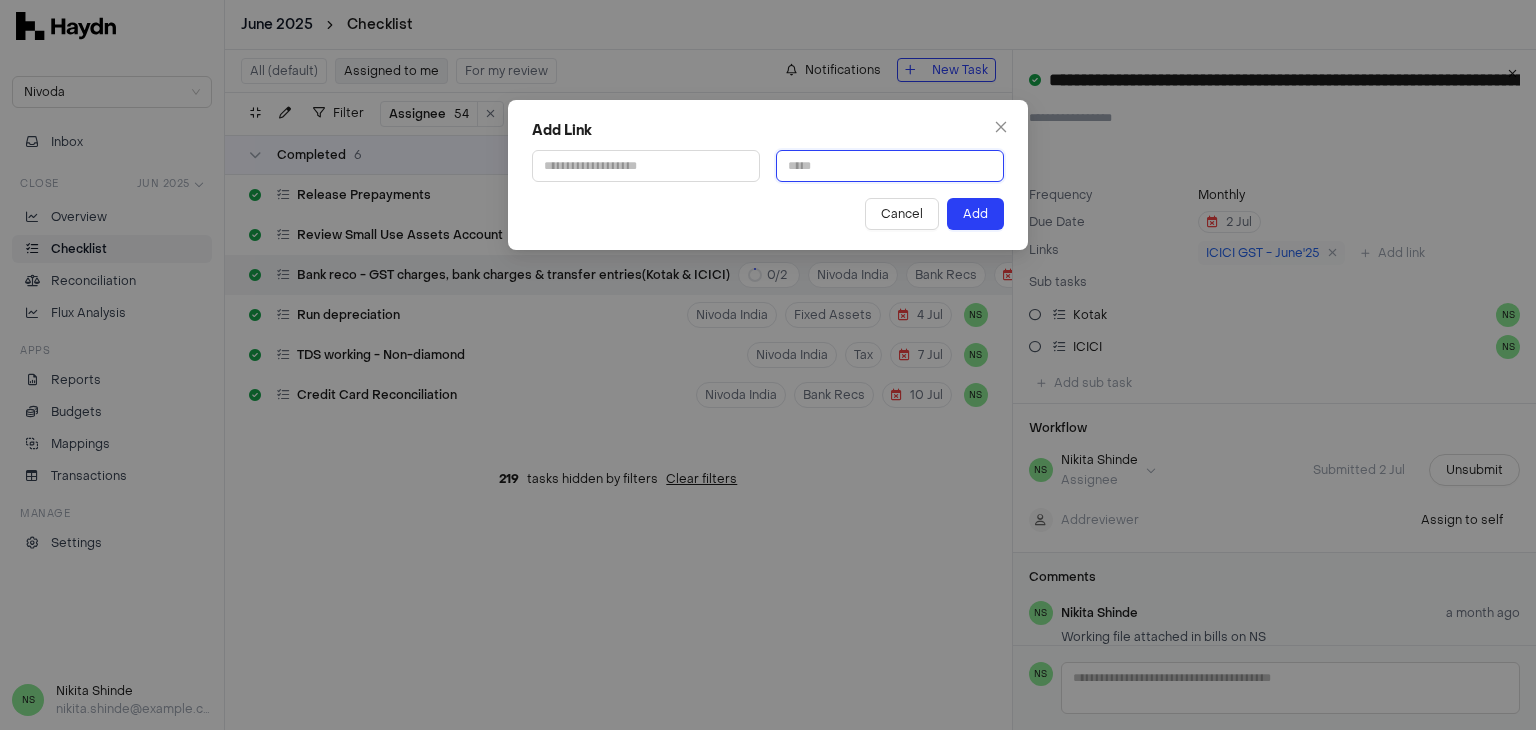 click at bounding box center (890, 166) 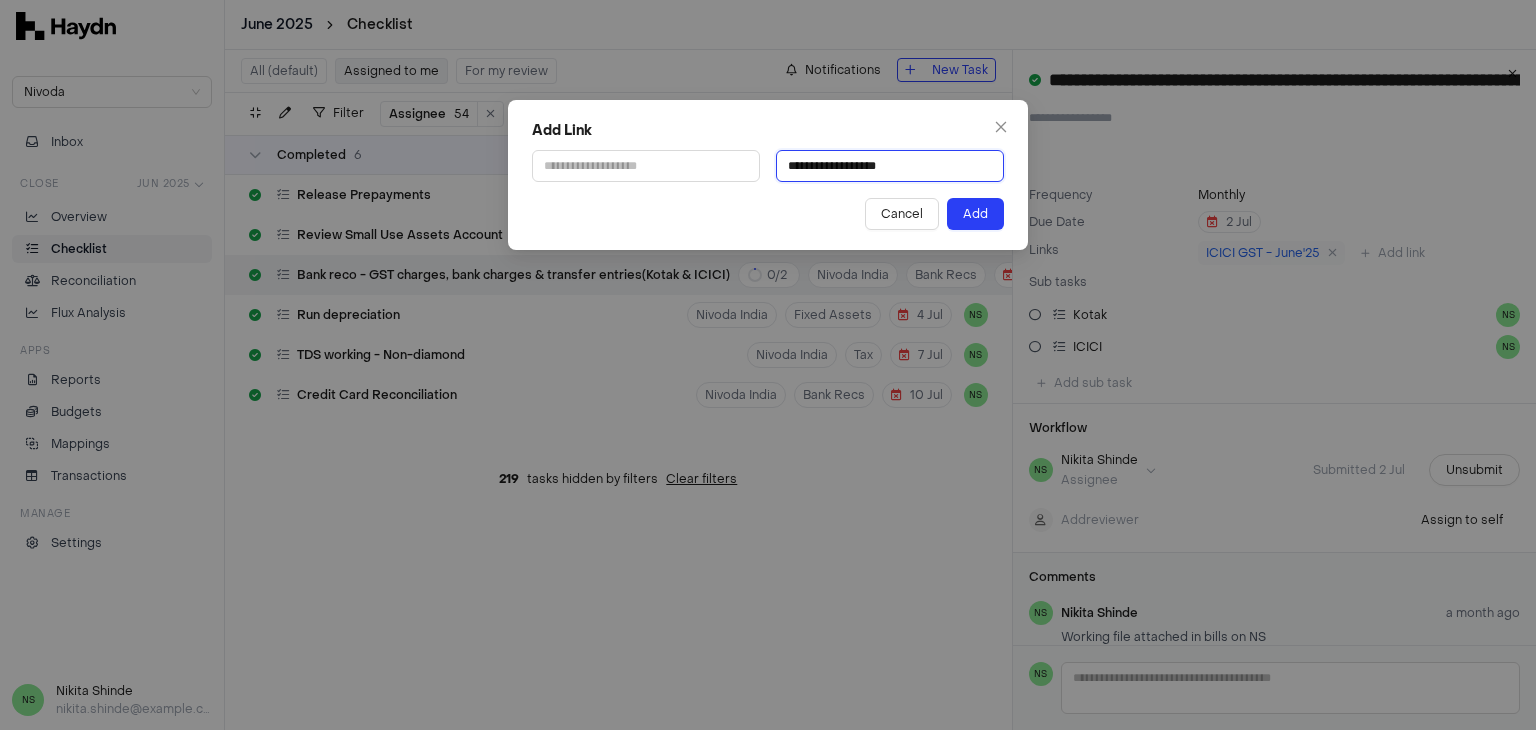 type on "**********" 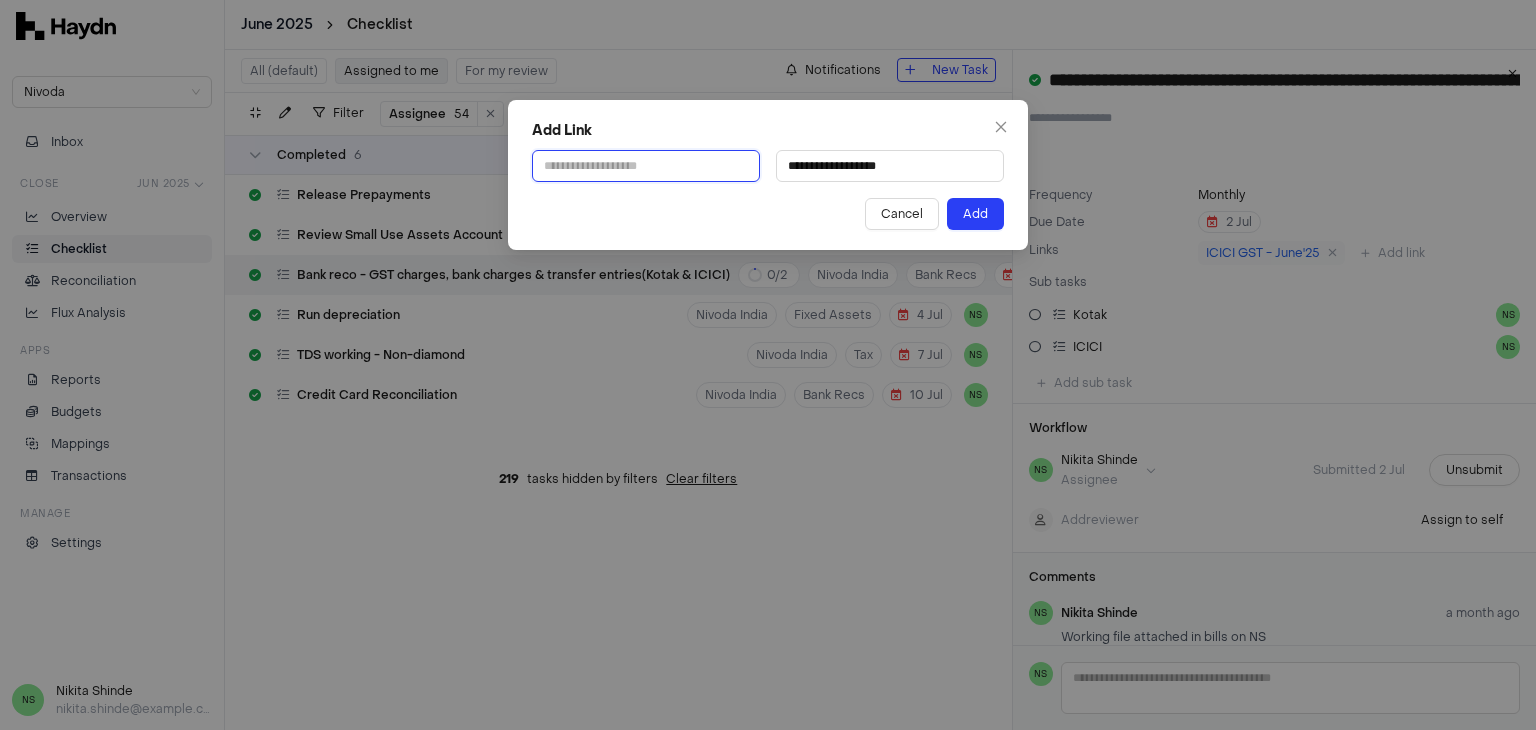 click at bounding box center (646, 166) 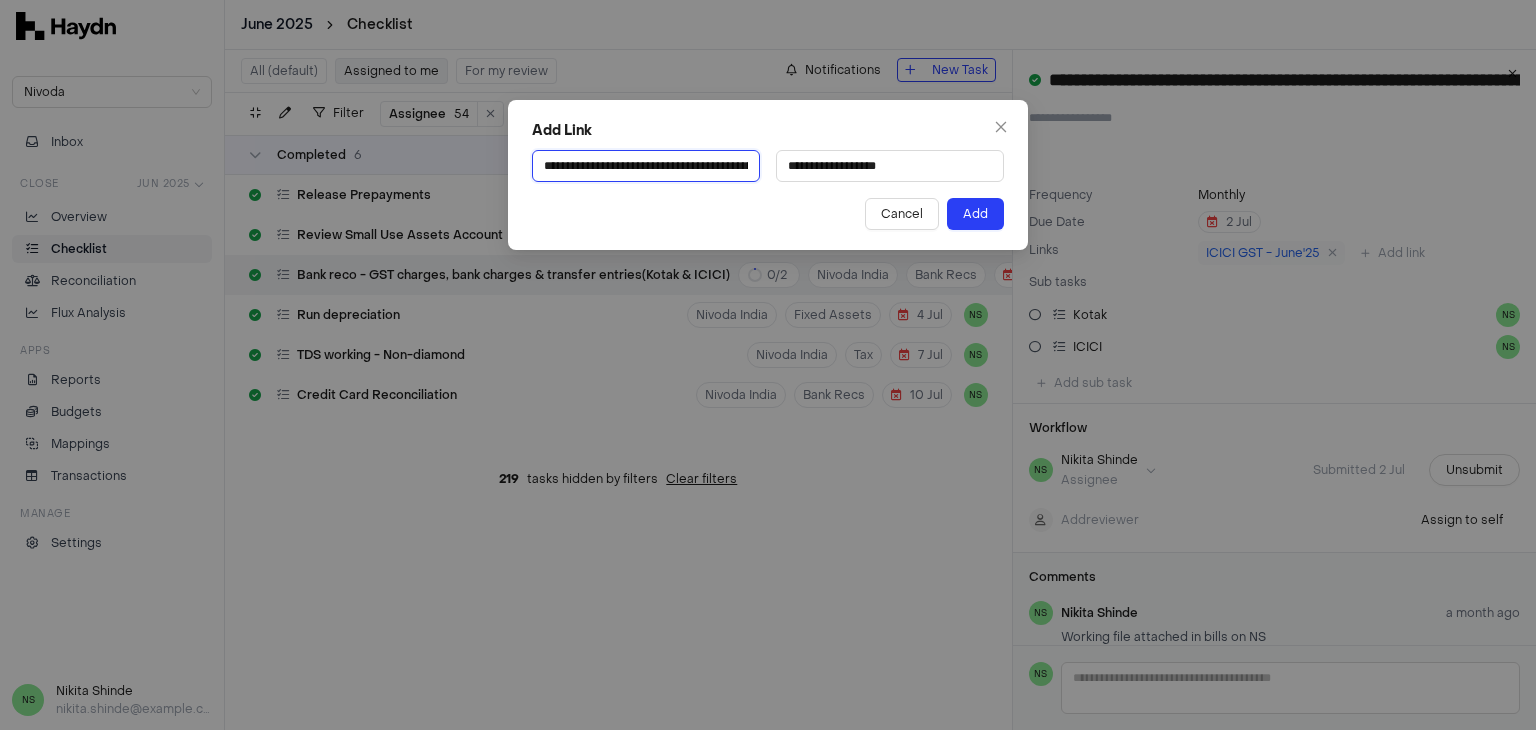 scroll, scrollTop: 0, scrollLeft: 366, axis: horizontal 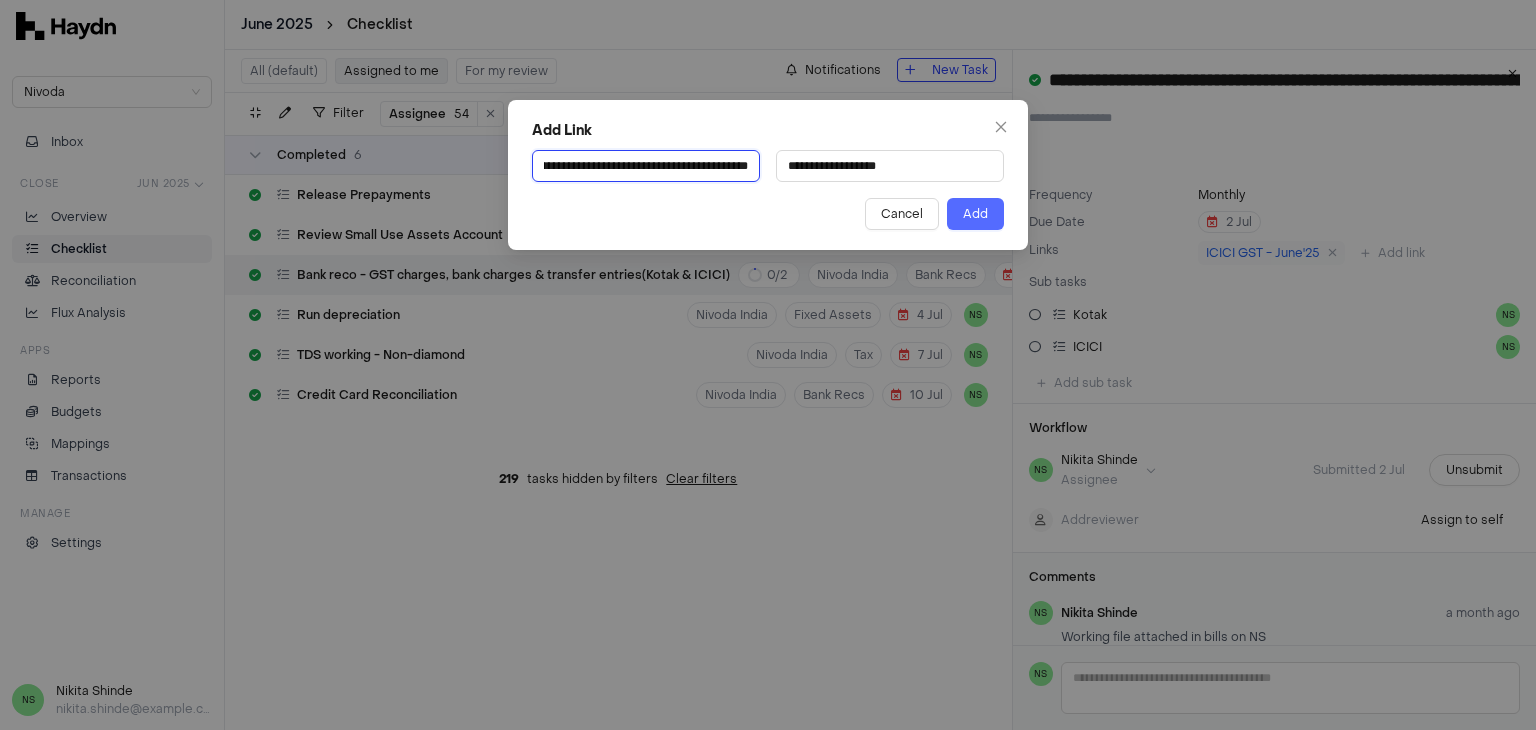 type on "**********" 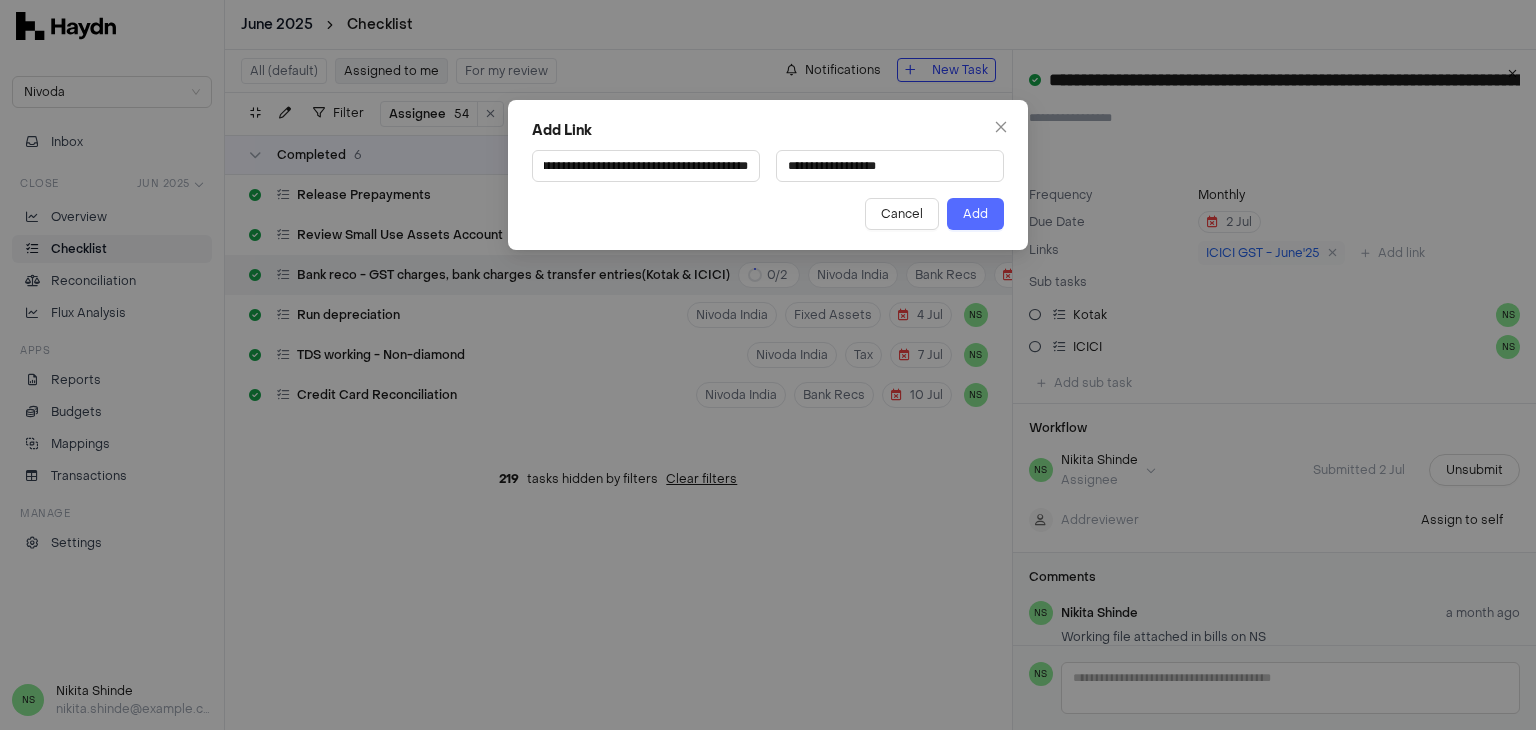 scroll, scrollTop: 0, scrollLeft: 0, axis: both 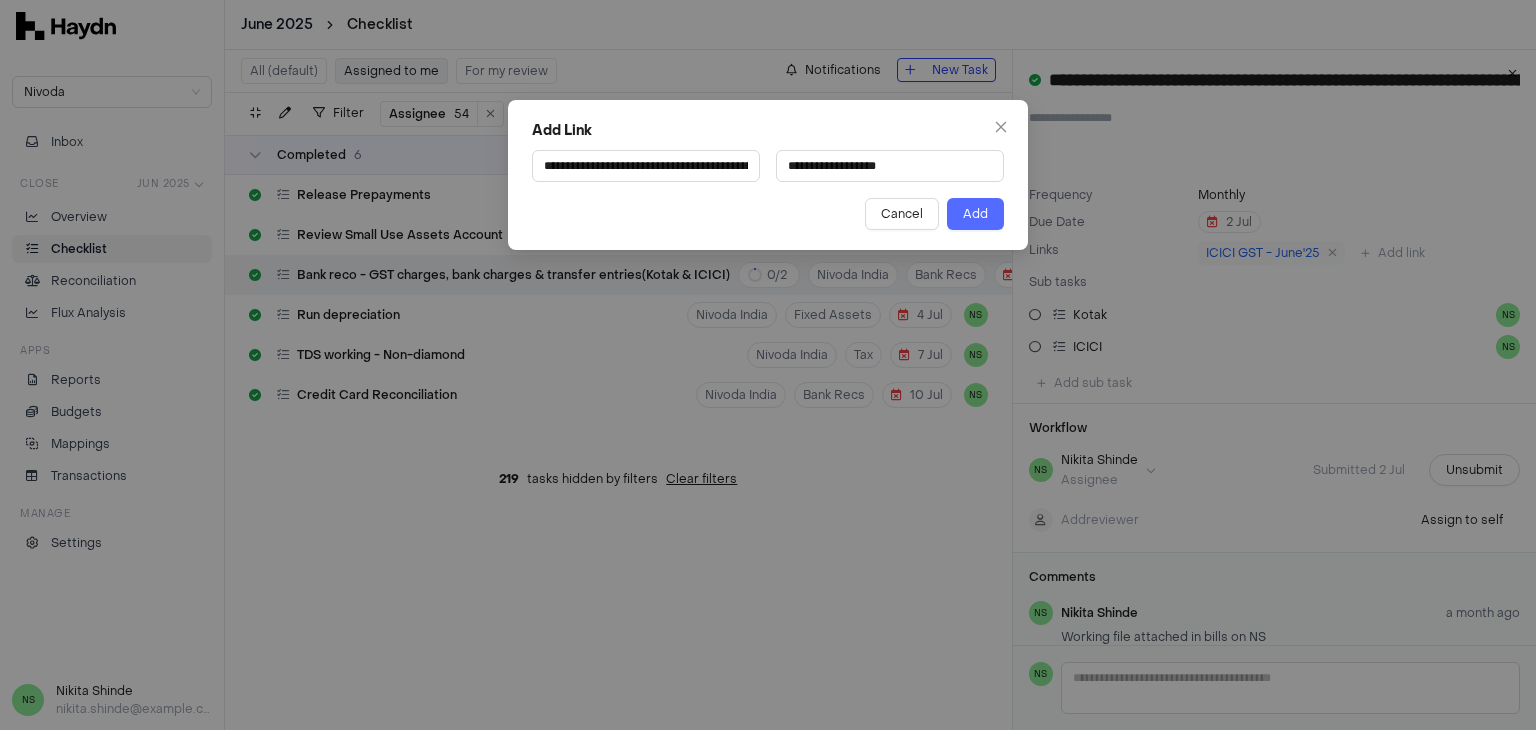 click on "Add" at bounding box center [975, 214] 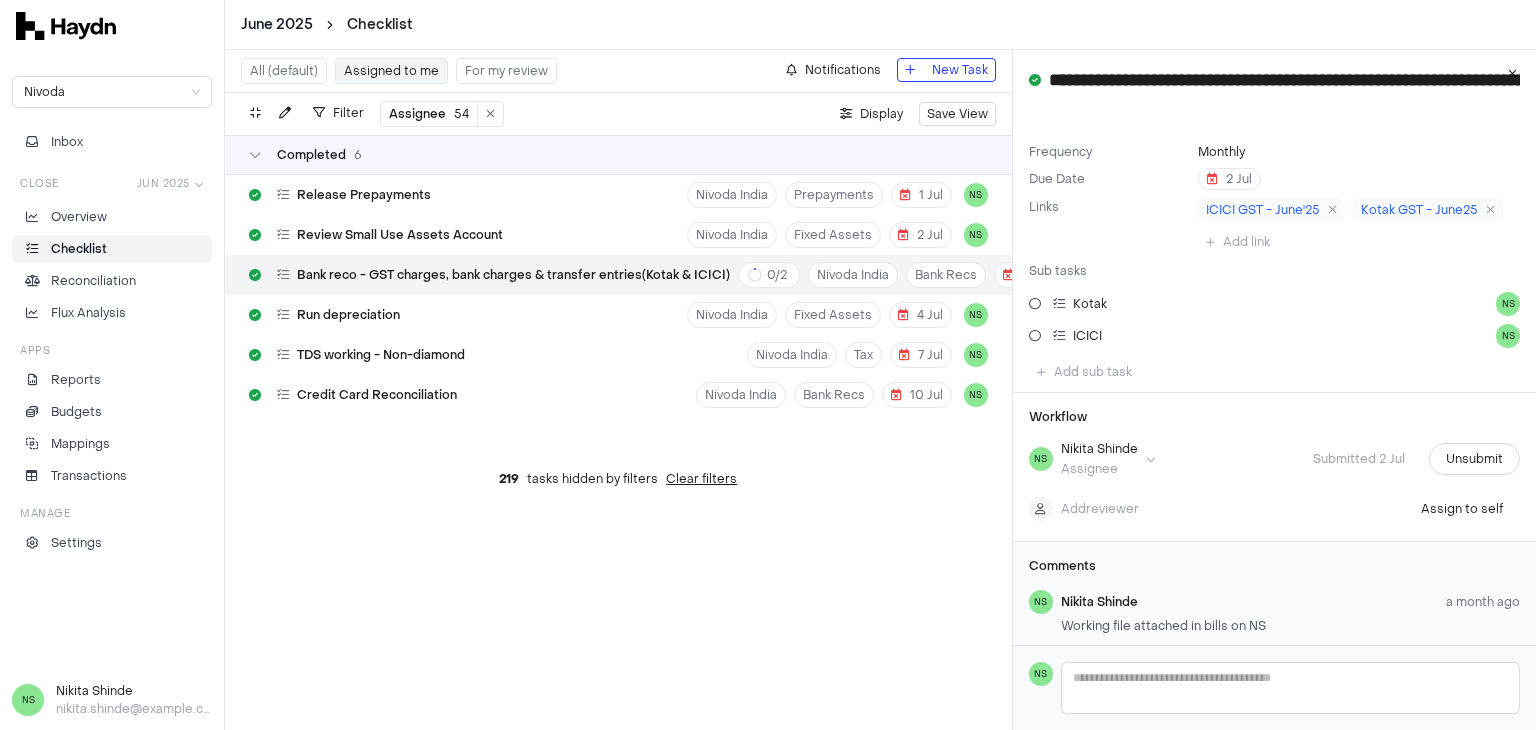 scroll, scrollTop: 66, scrollLeft: 0, axis: vertical 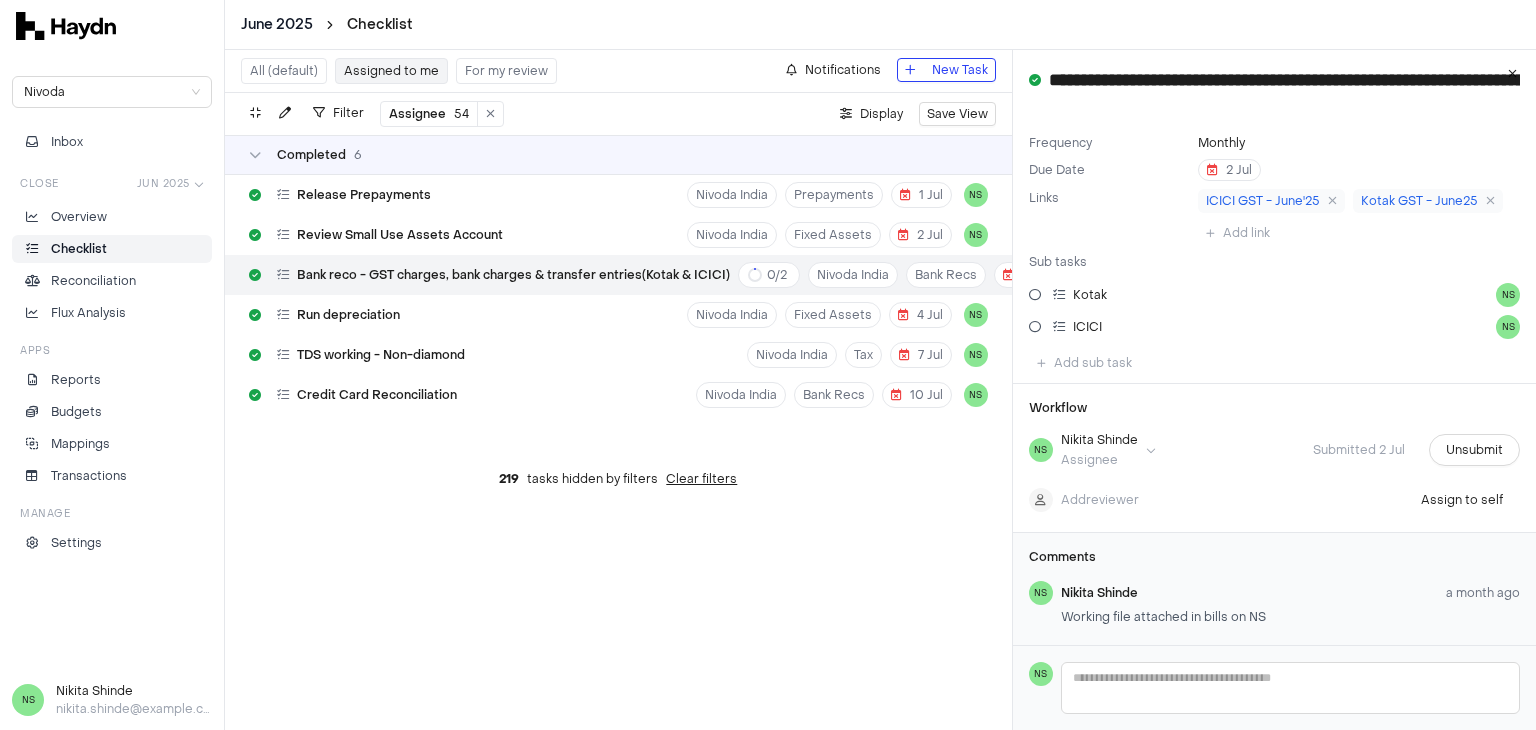 click on "Working file attached in bills on NS" at bounding box center (1290, 617) 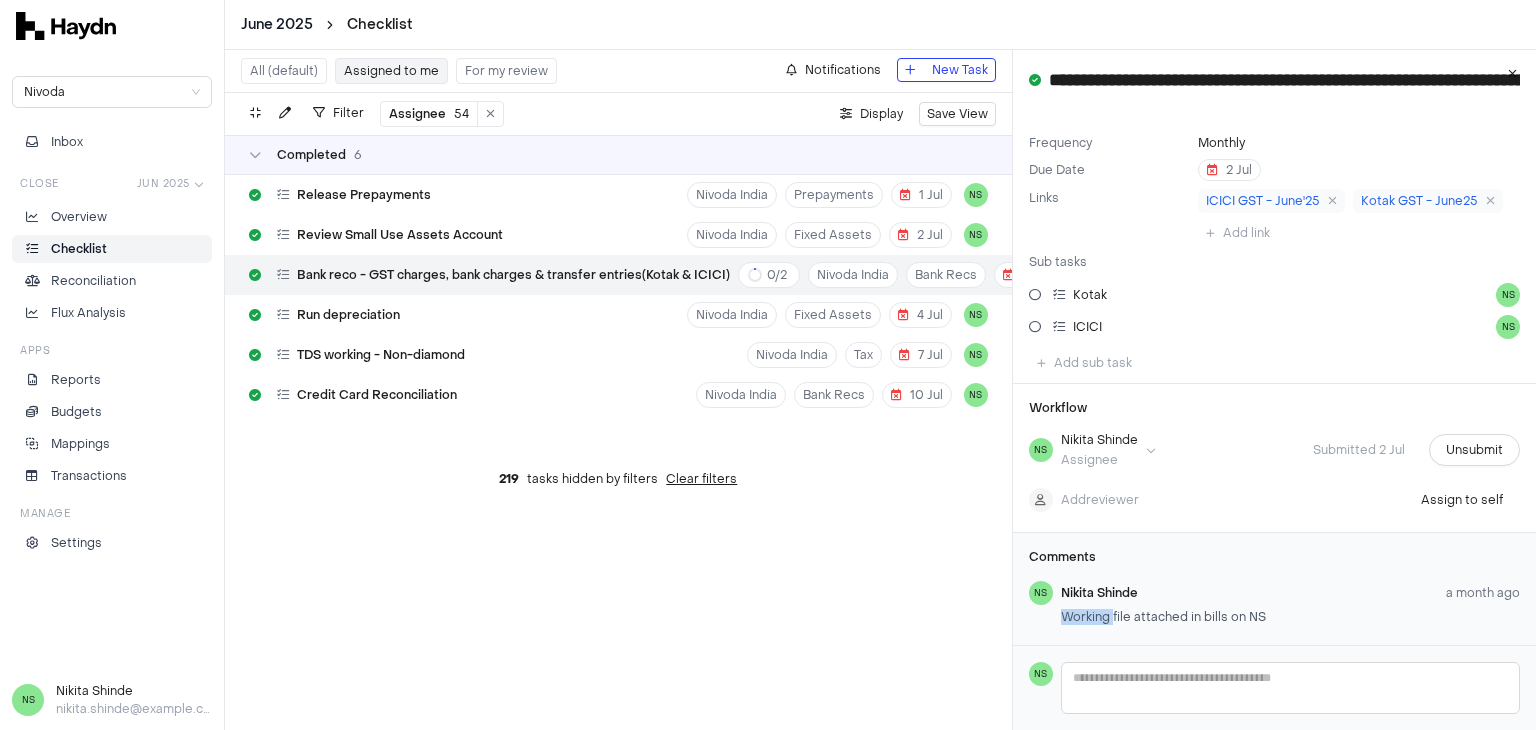 click on "Working file attached in bills on NS" at bounding box center [1290, 617] 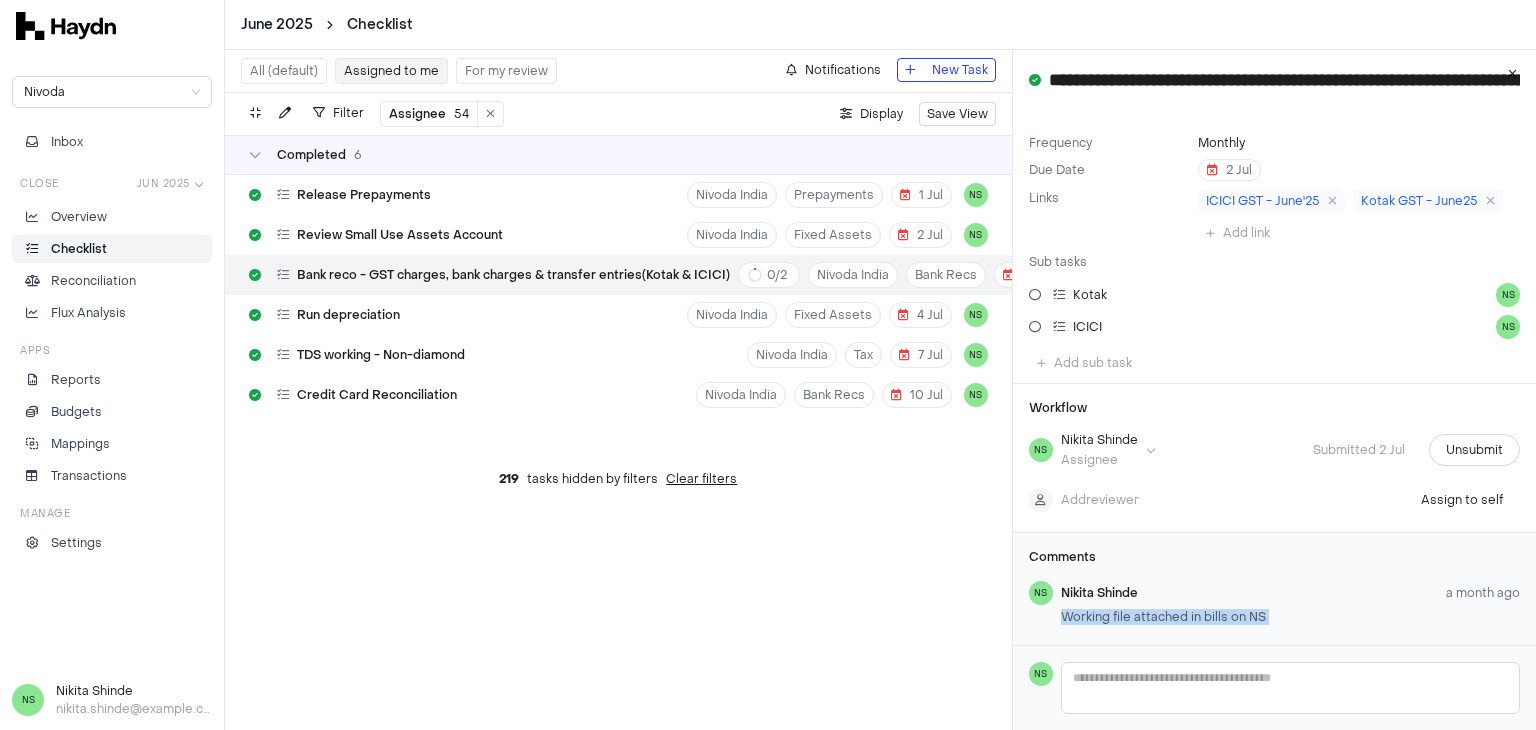 click on "Working file attached in bills on NS" at bounding box center (1290, 617) 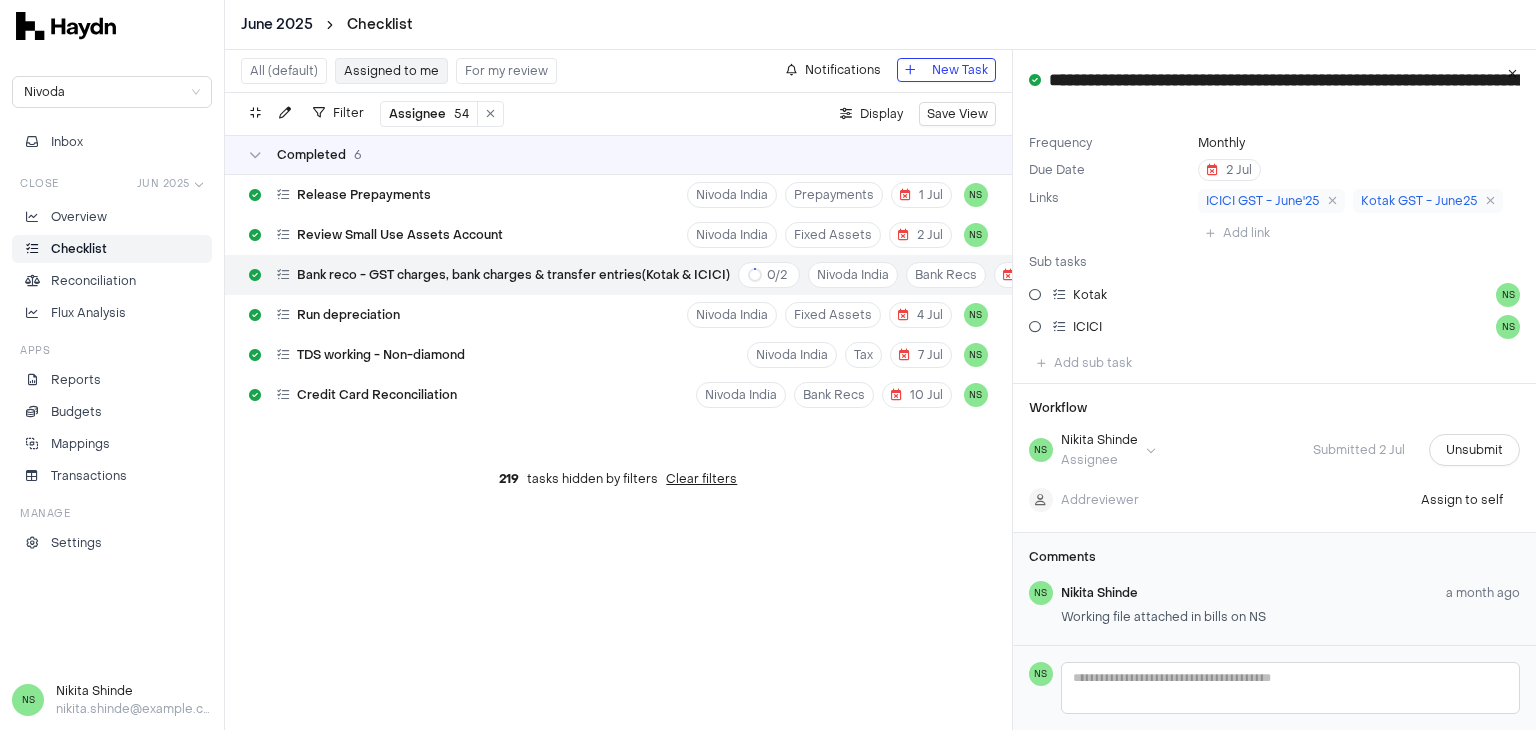 click on "June 2025 Checklist" at bounding box center [880, 25] 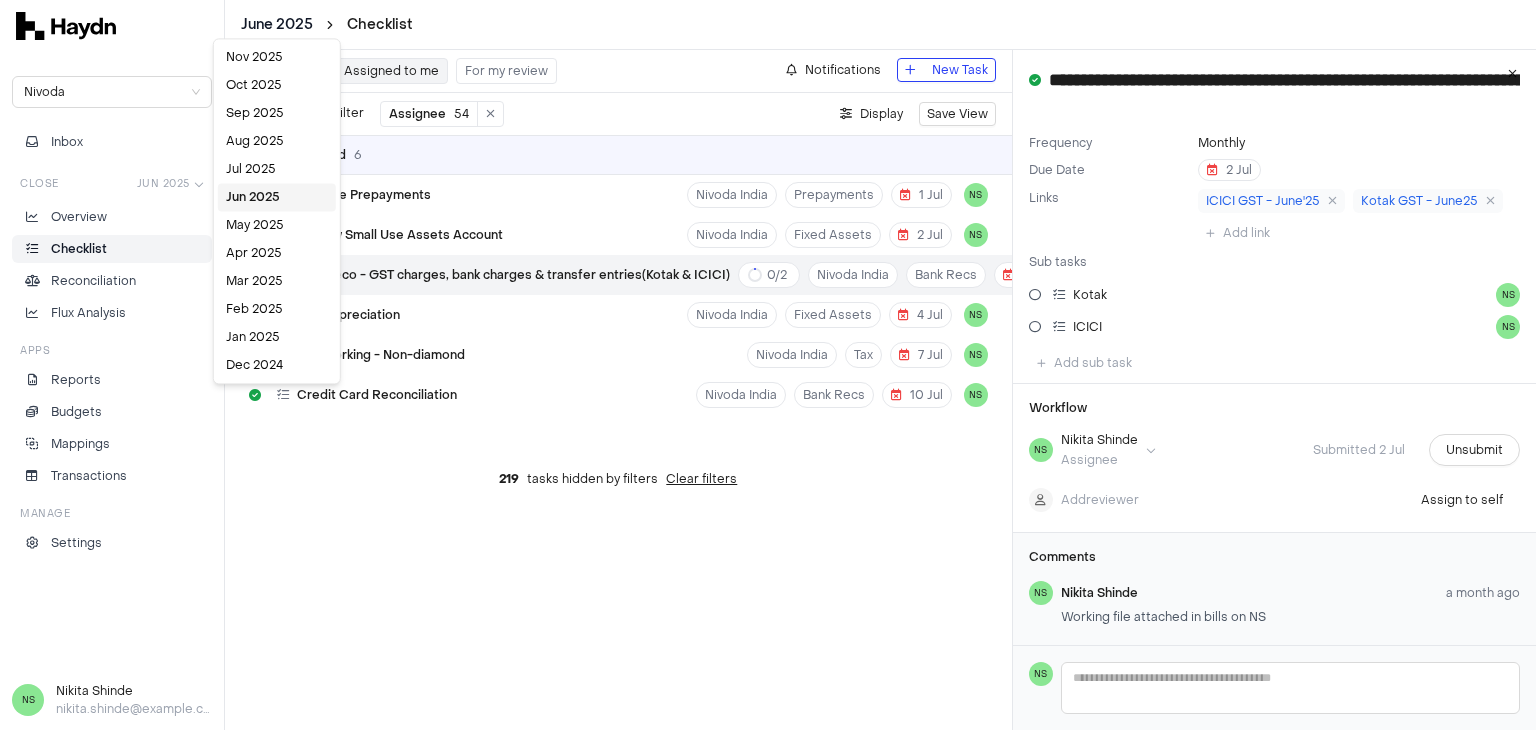 click on "**********" at bounding box center (768, 365) 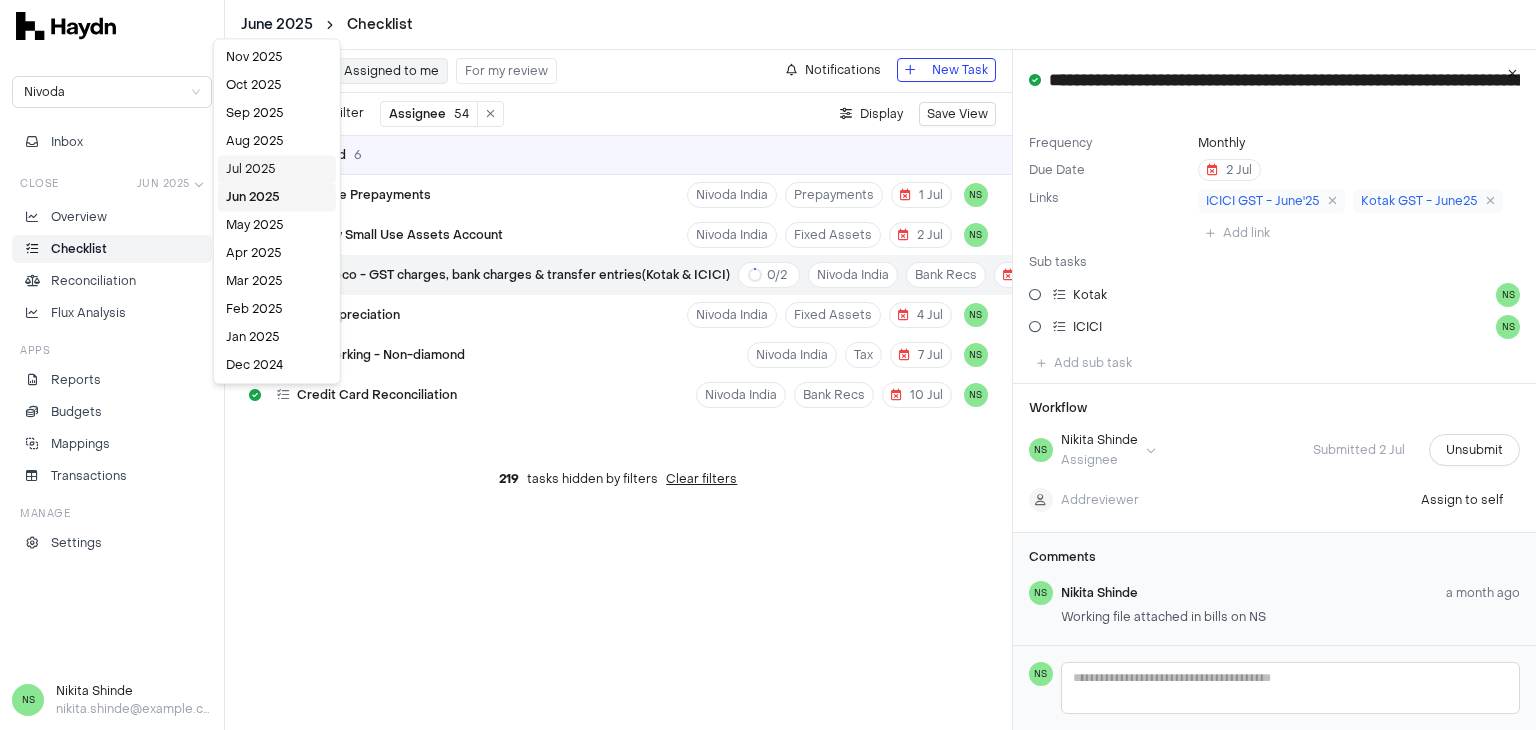 click on "Jul 2025" at bounding box center [277, 169] 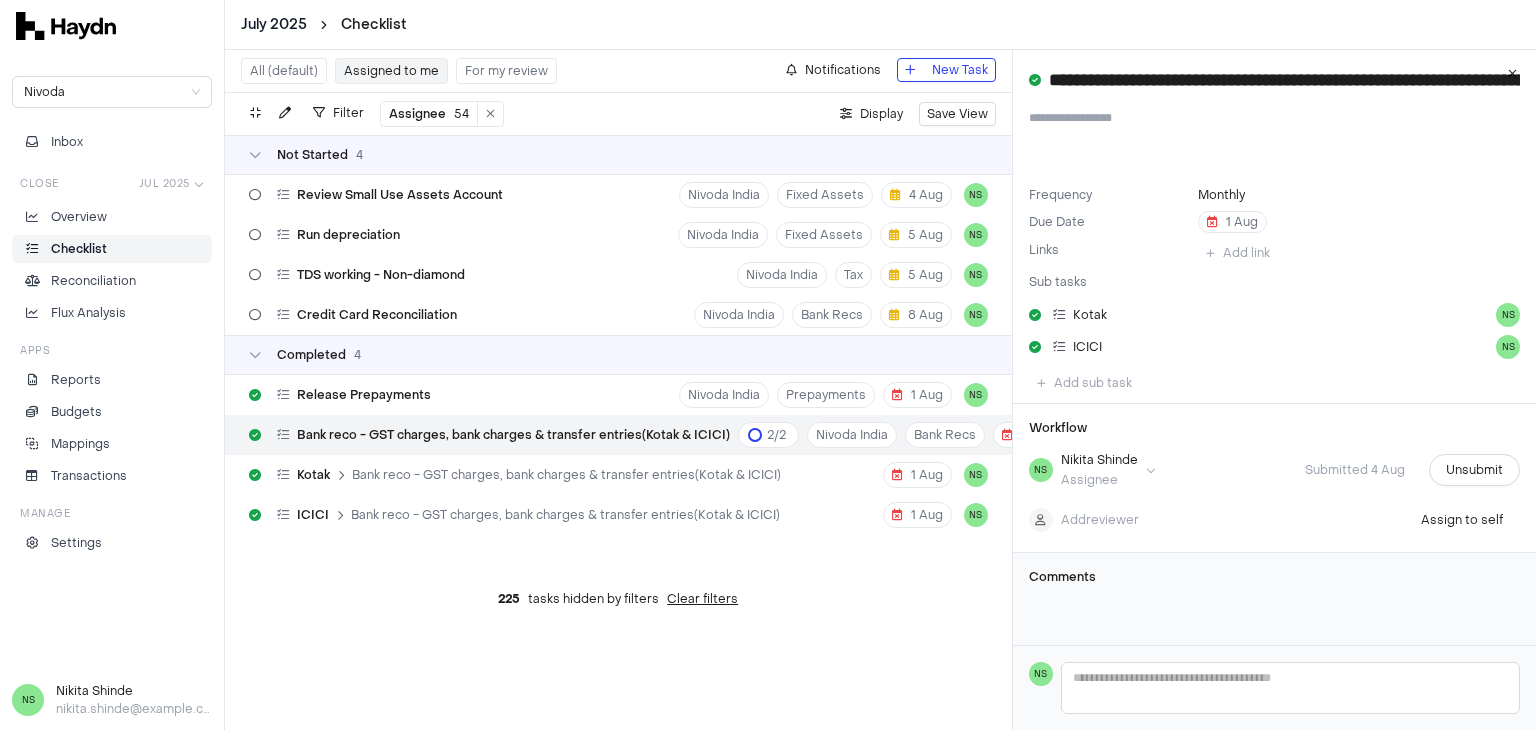 scroll, scrollTop: 0, scrollLeft: 0, axis: both 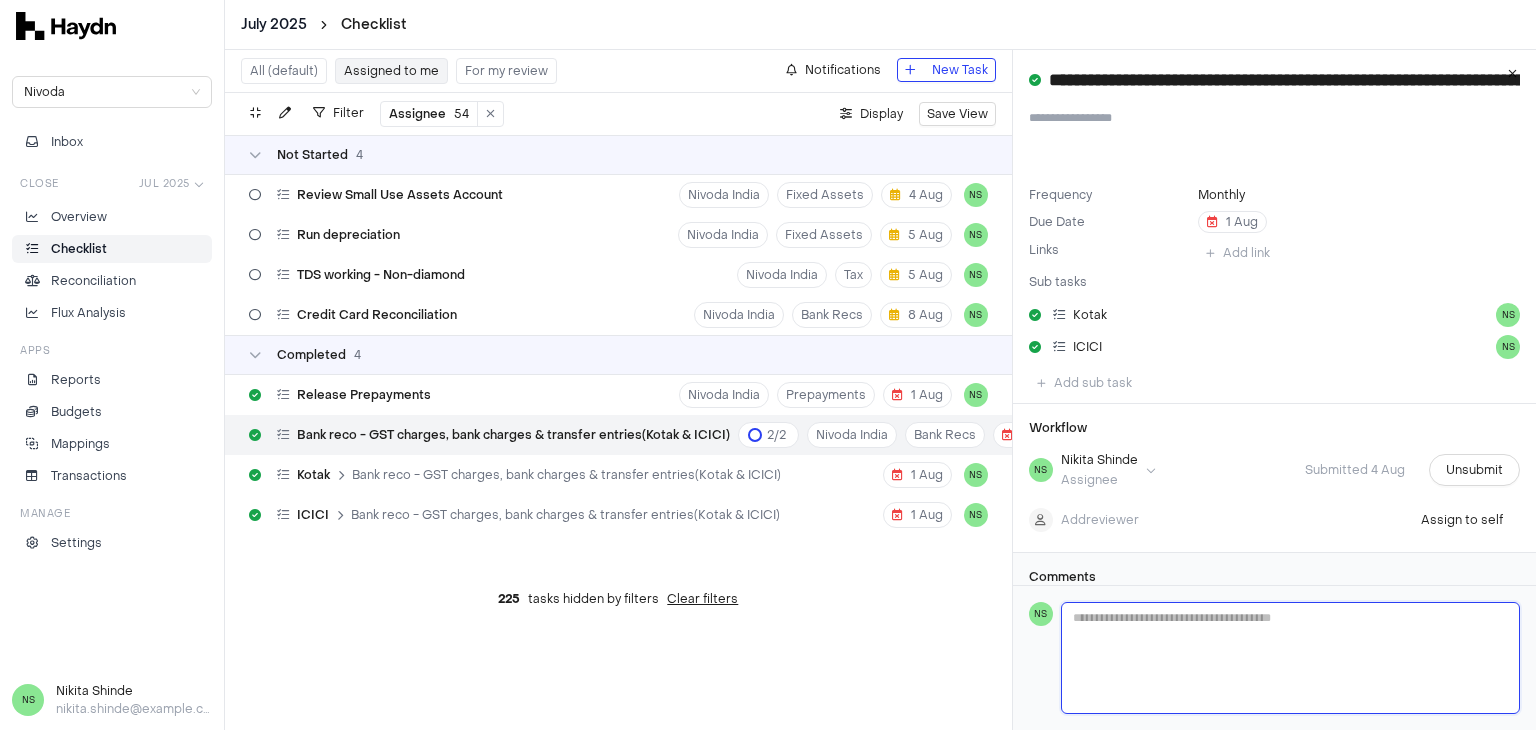 click at bounding box center [1290, 658] 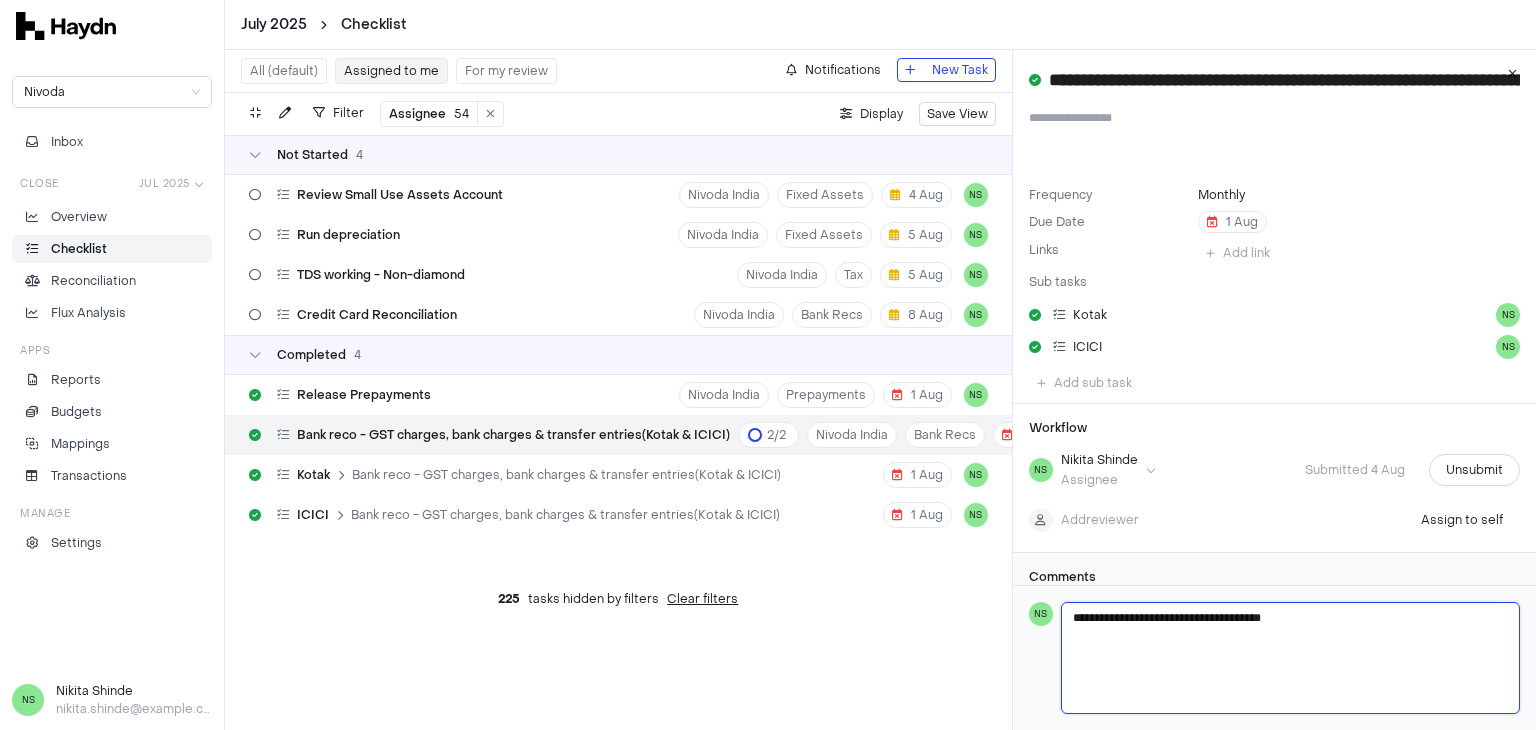 type 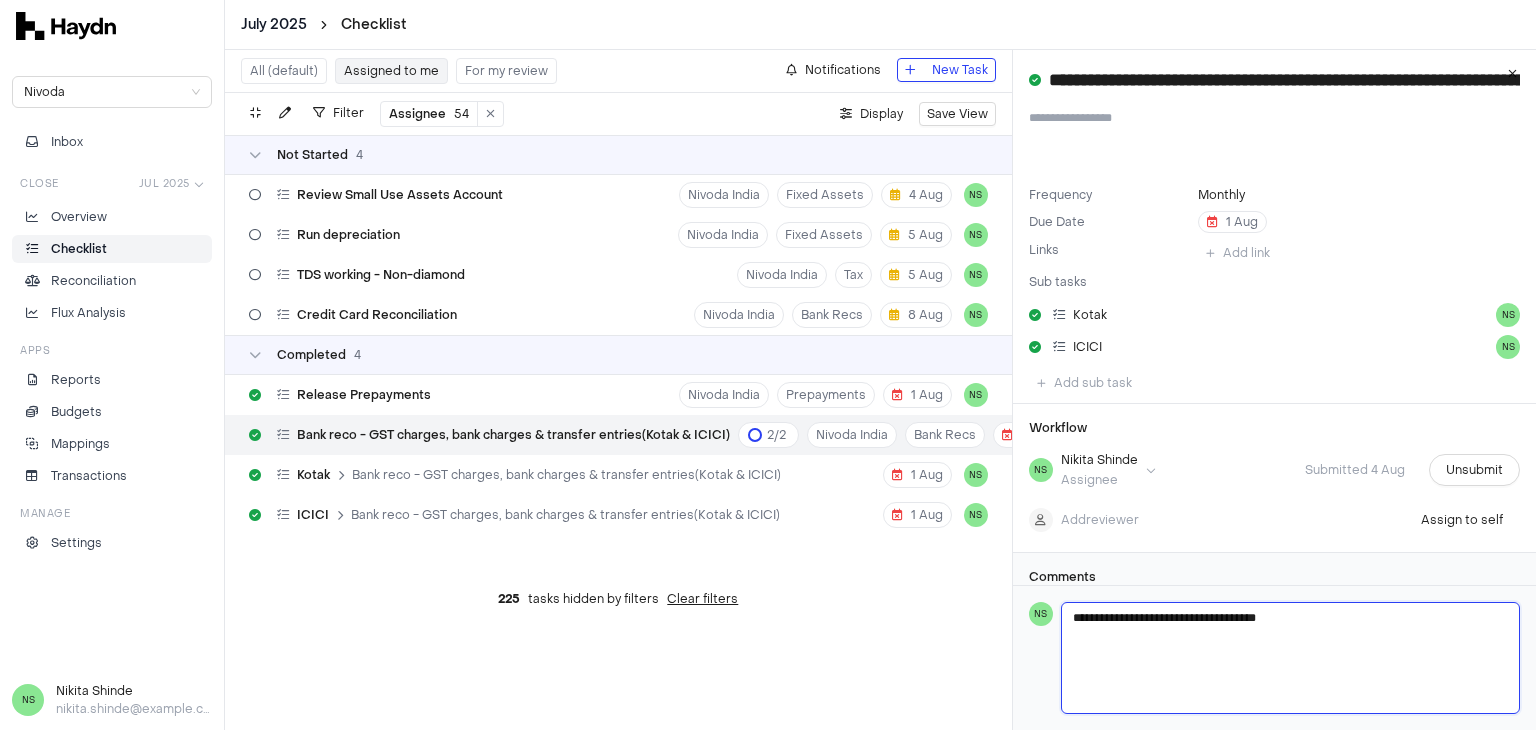 type 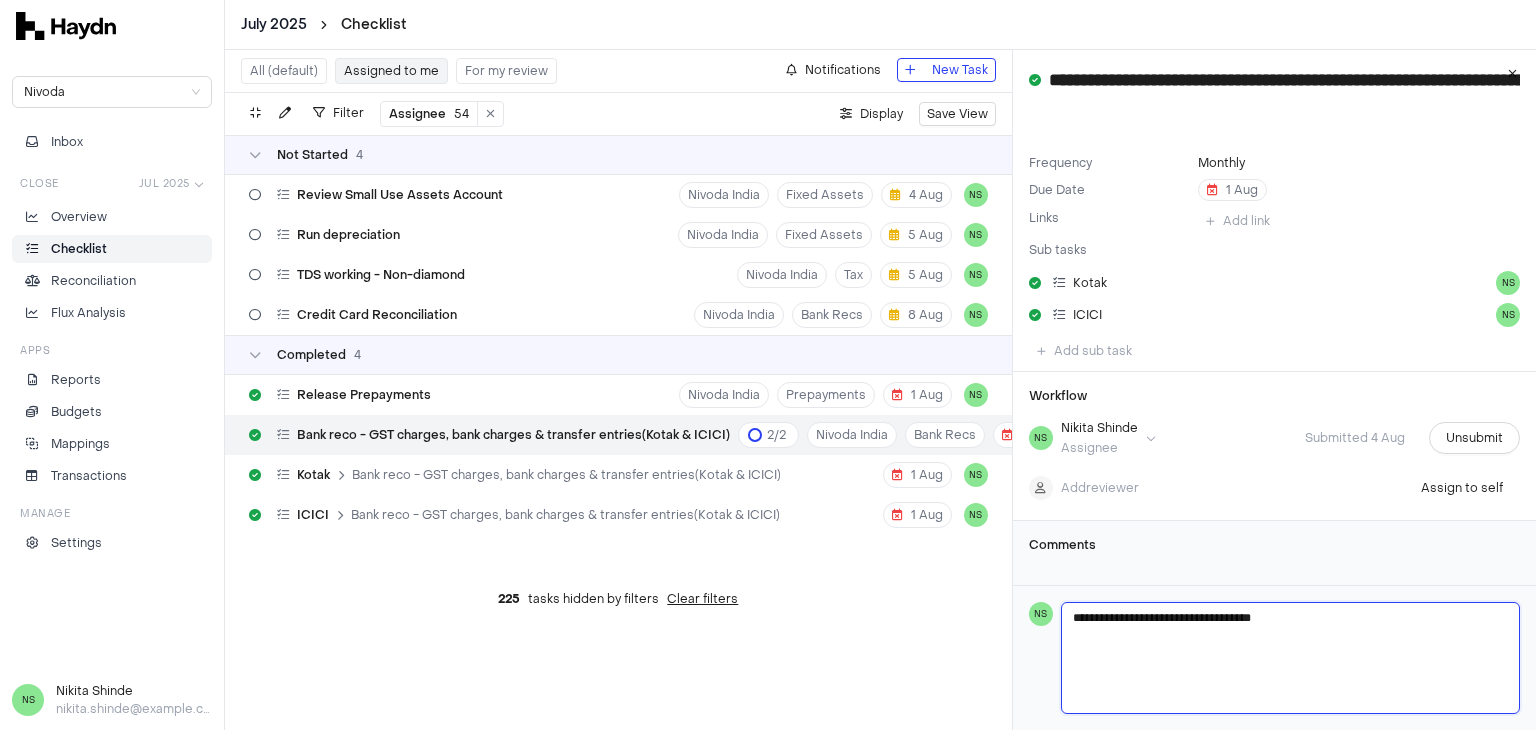 scroll, scrollTop: 46, scrollLeft: 0, axis: vertical 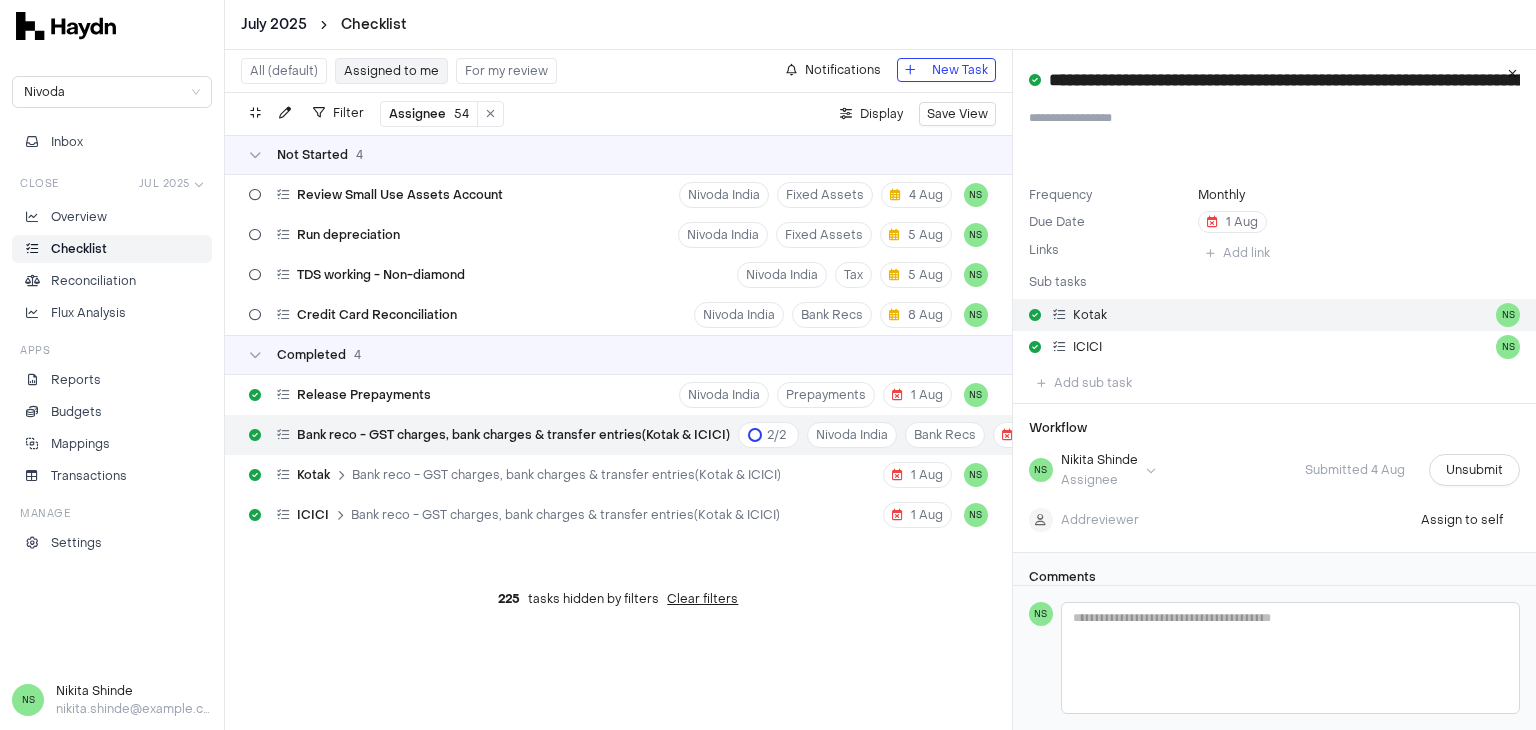 type 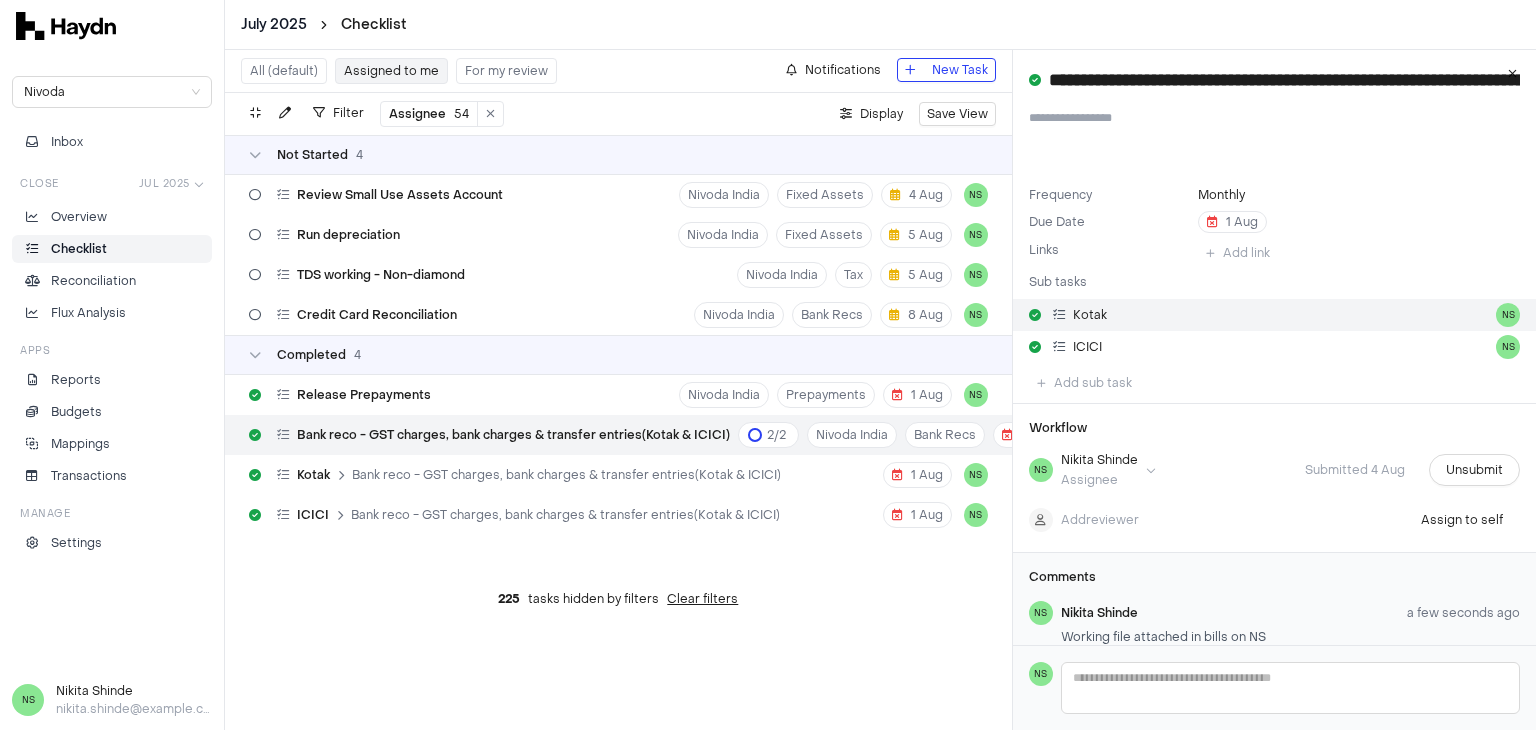 click on "Kotak" at bounding box center [1090, 315] 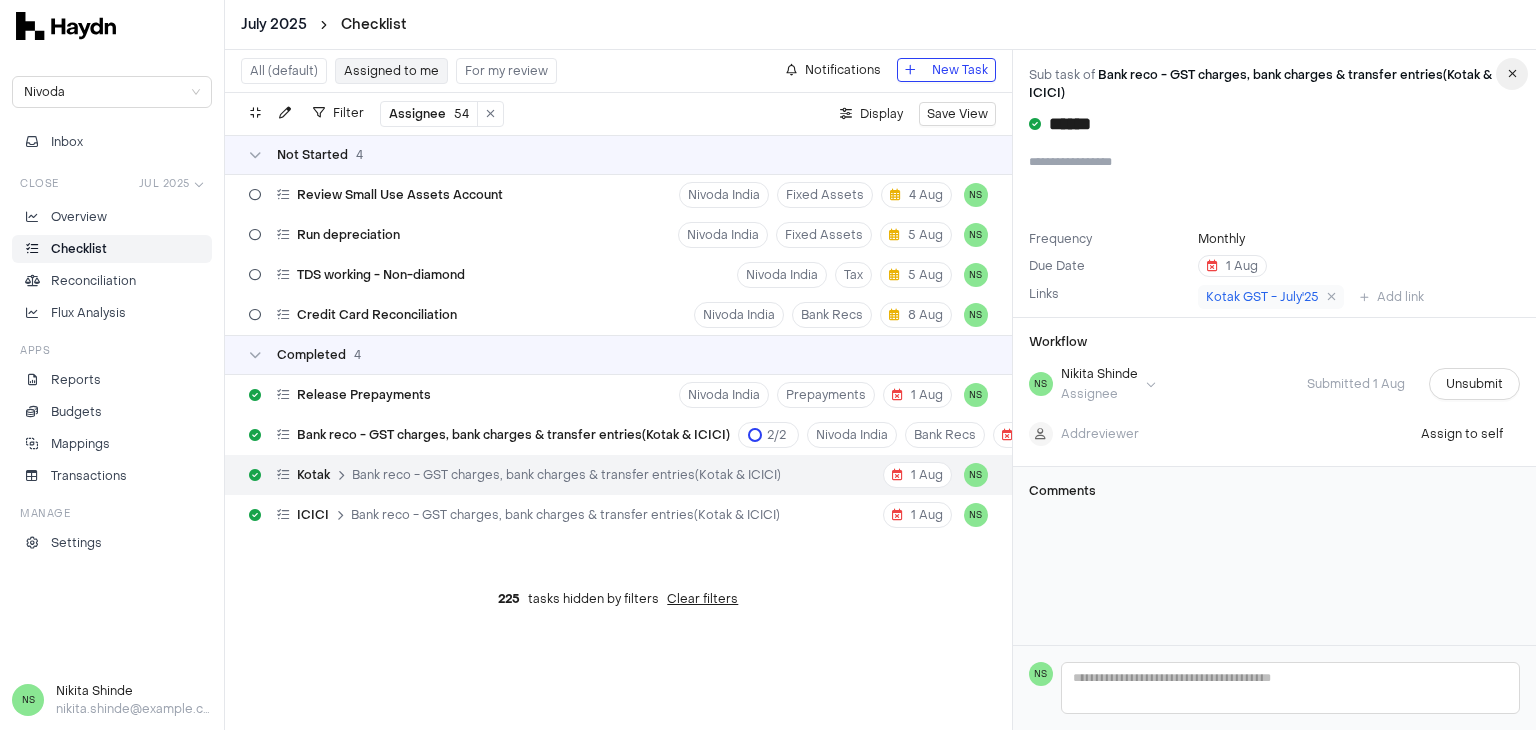click at bounding box center (1512, 74) 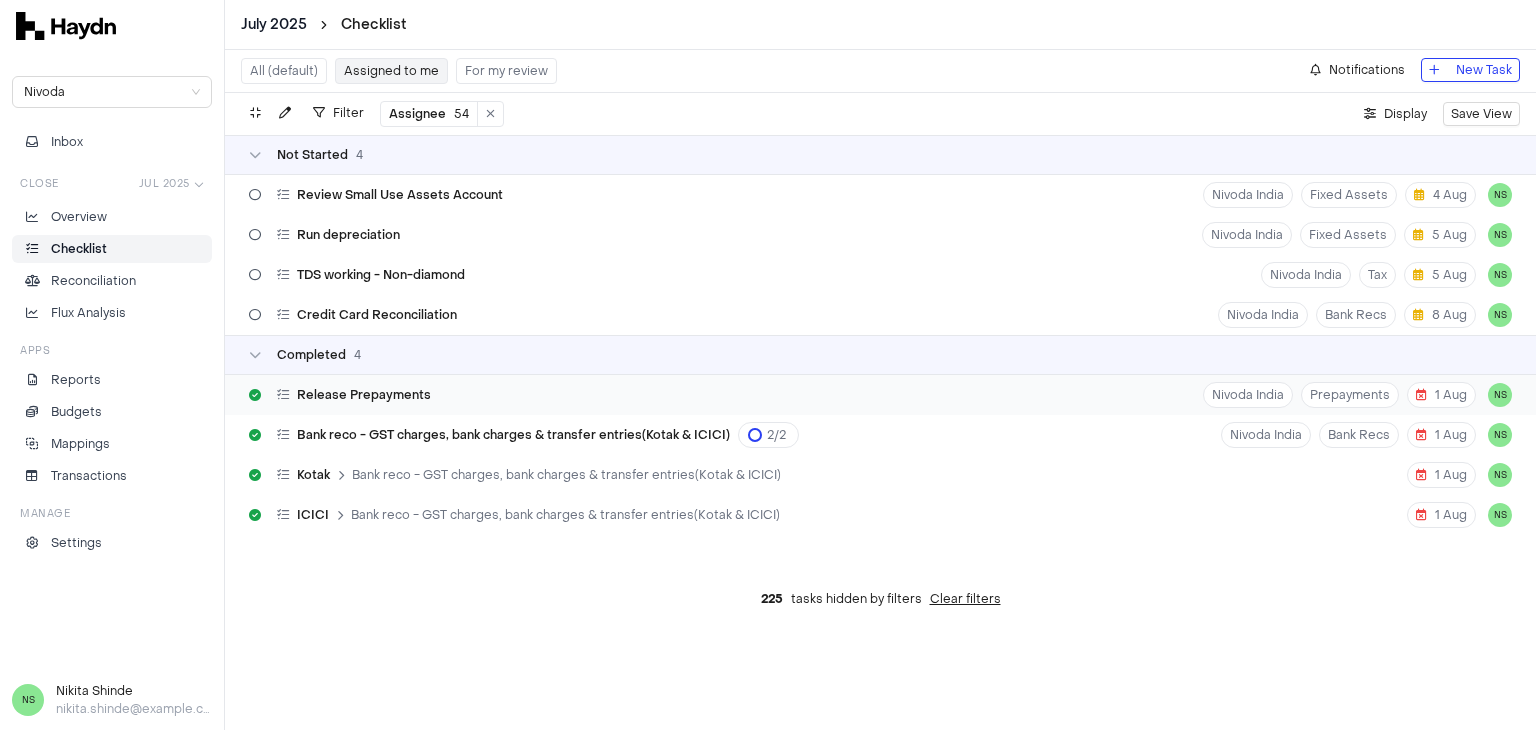 click on "Release Prepayments Nivoda India Prepayments 1 Aug NS" at bounding box center [880, 395] 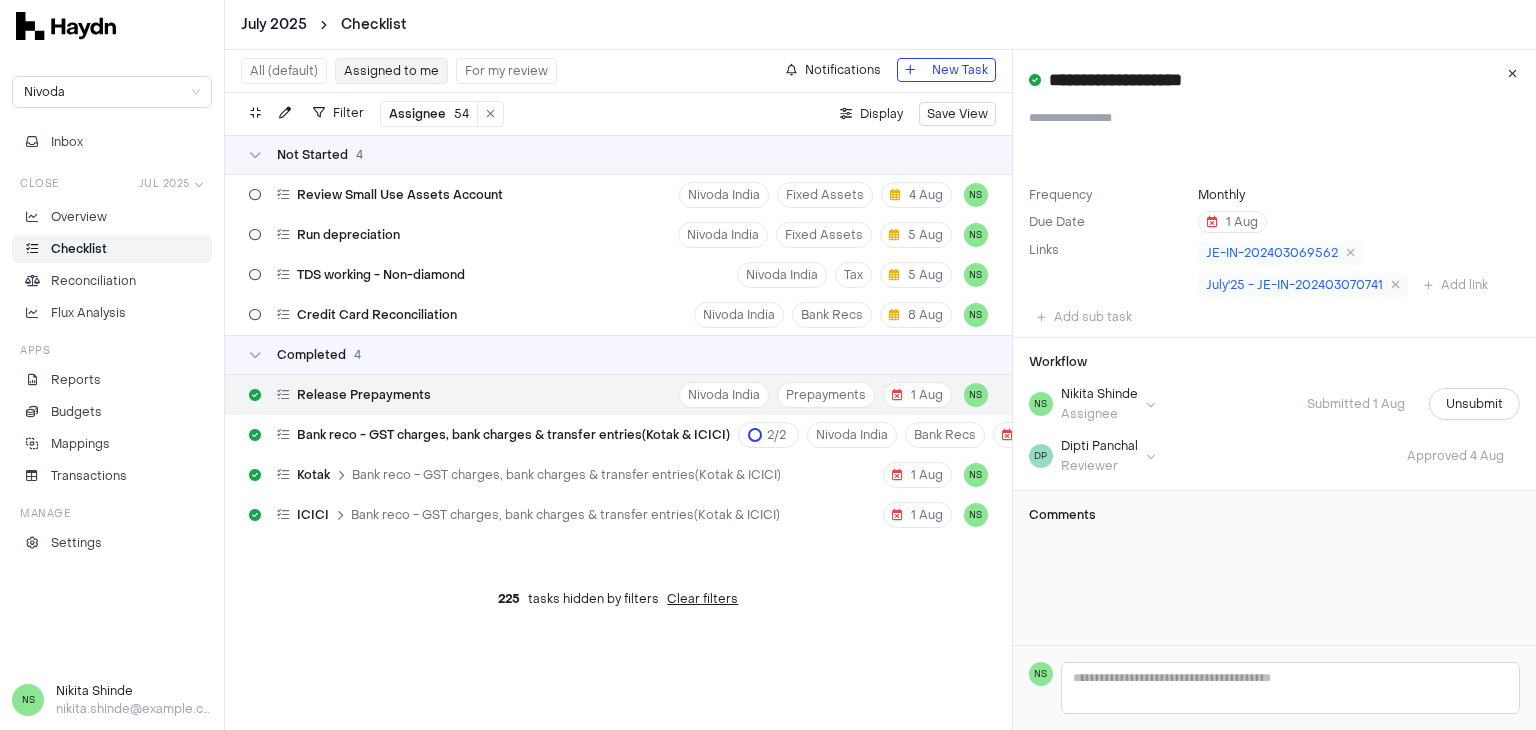 type 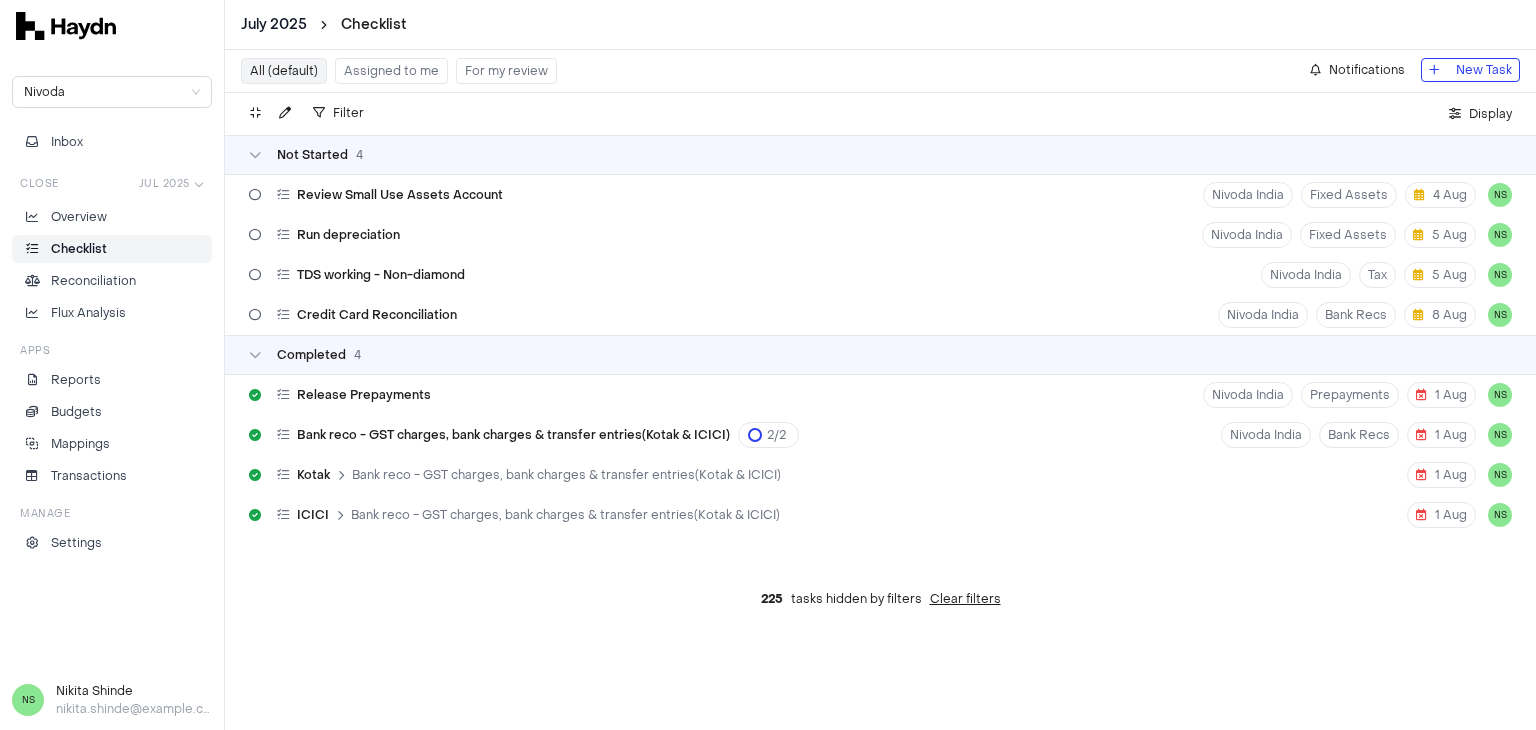 click on "Checklist" at bounding box center (79, 249) 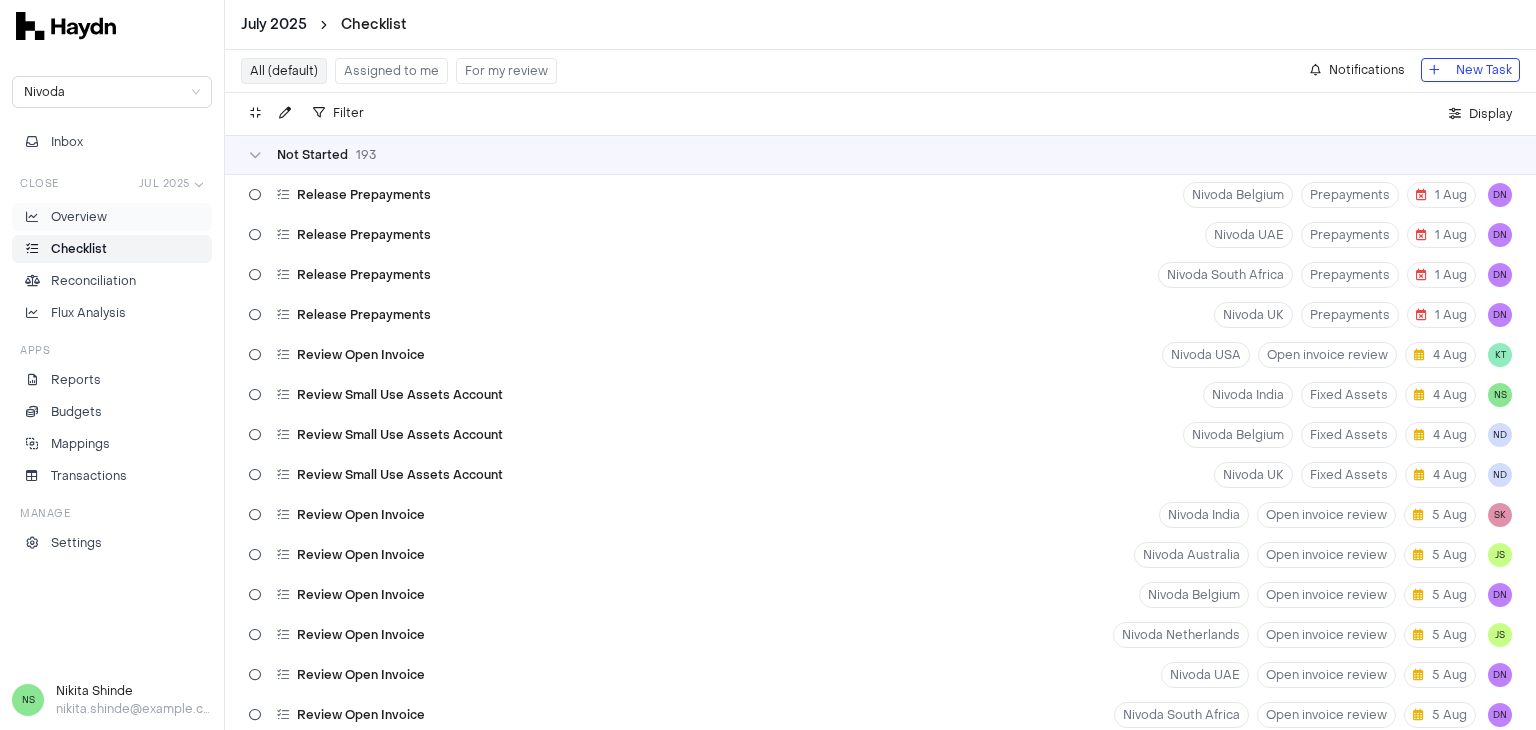 click on "Overview" at bounding box center (112, 217) 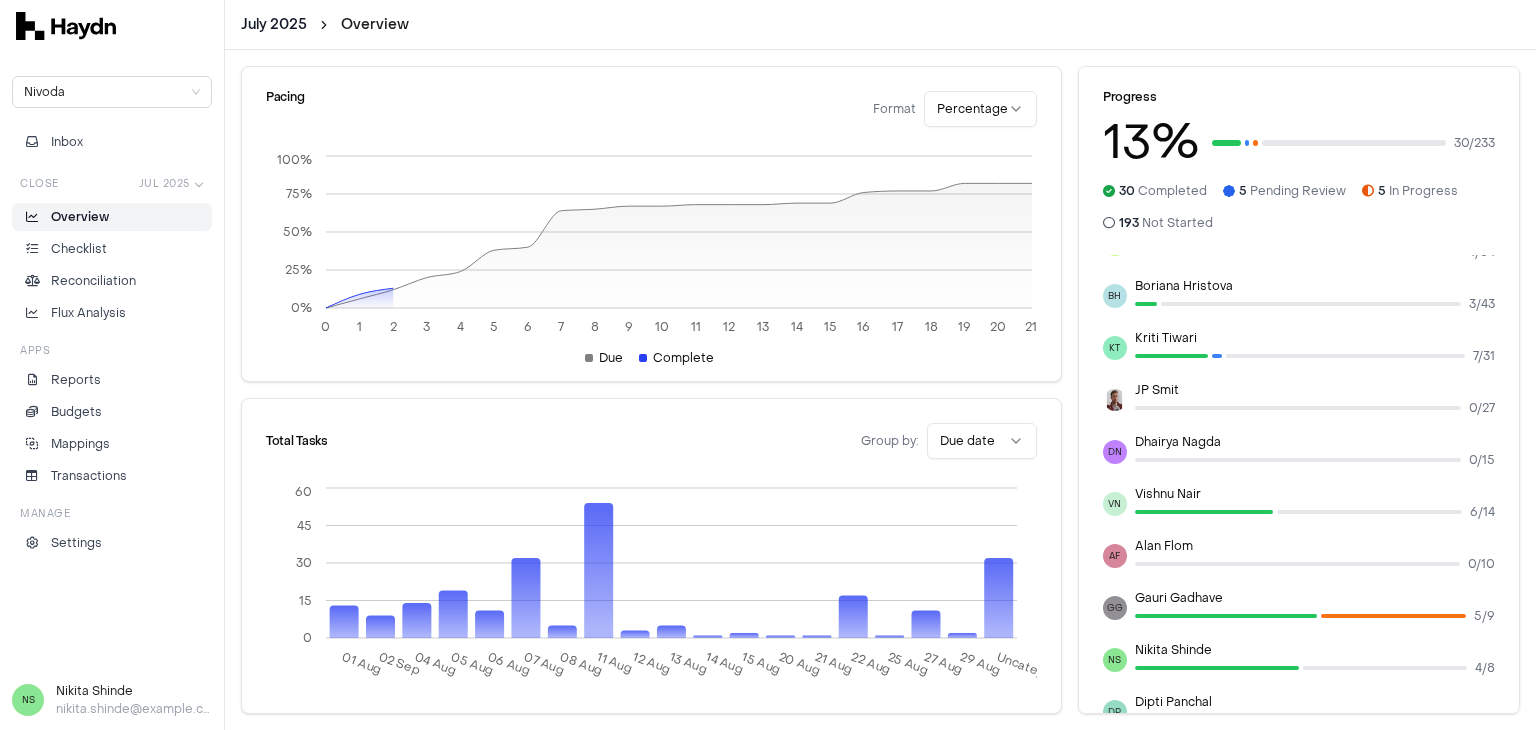 scroll, scrollTop: 293, scrollLeft: 0, axis: vertical 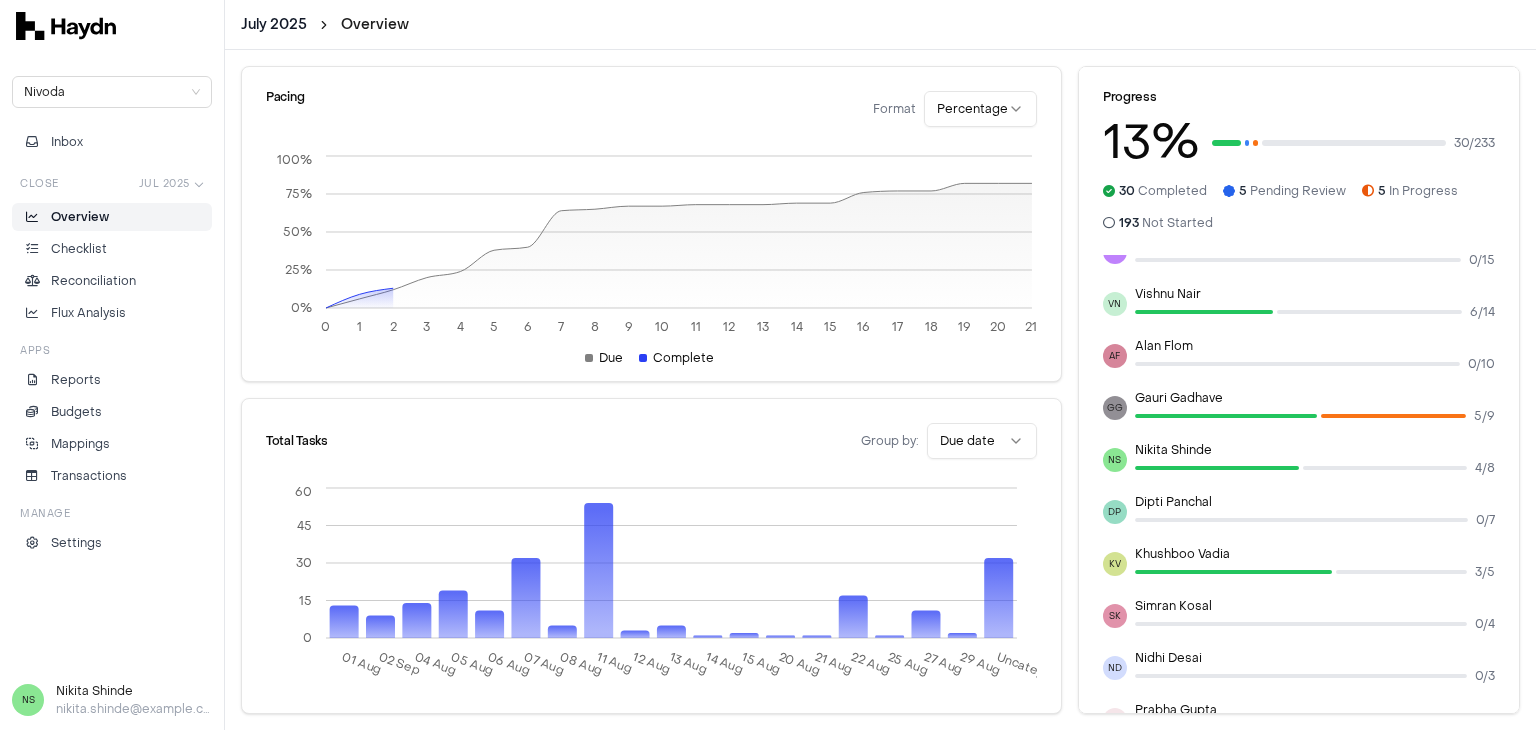 click on "Overview" at bounding box center (112, 217) 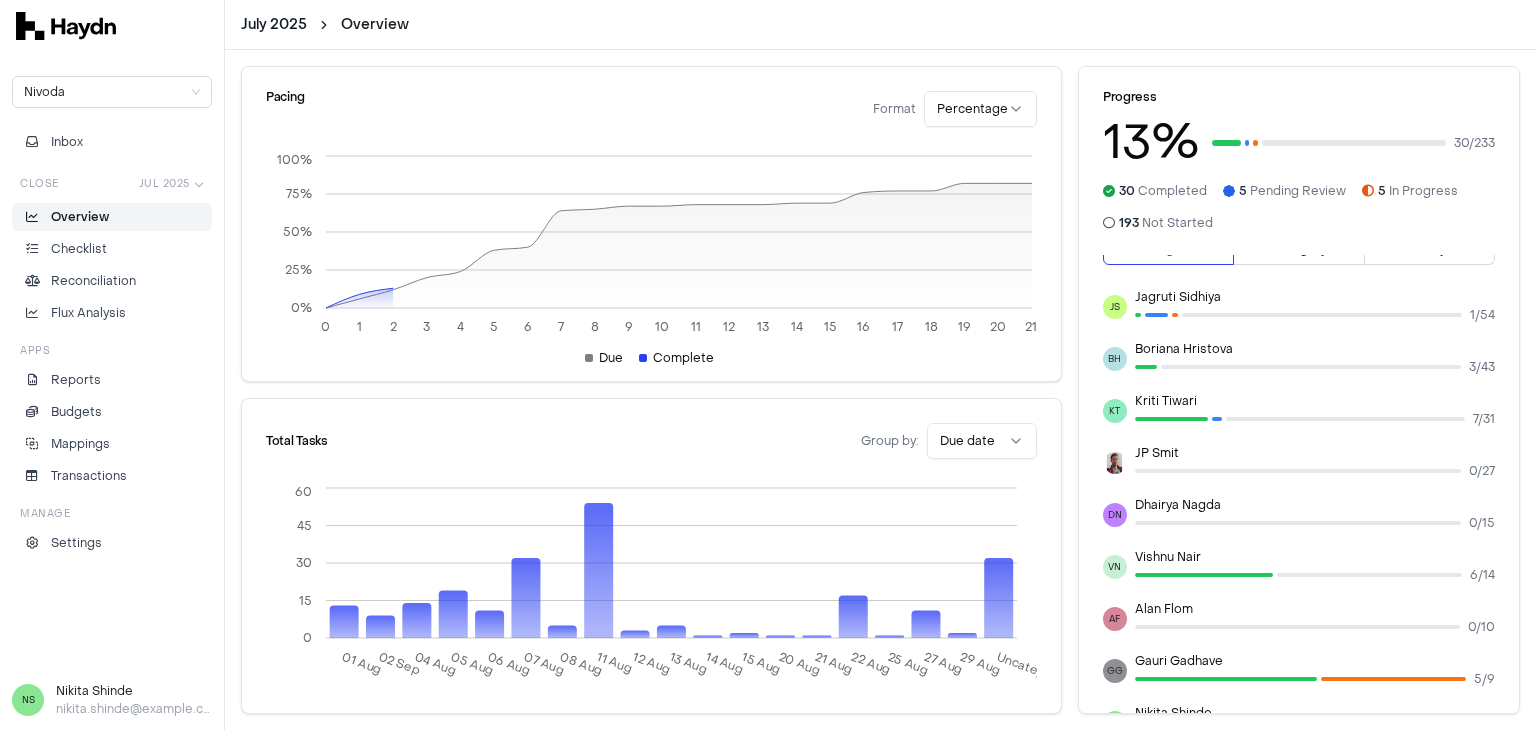 scroll, scrollTop: 0, scrollLeft: 0, axis: both 